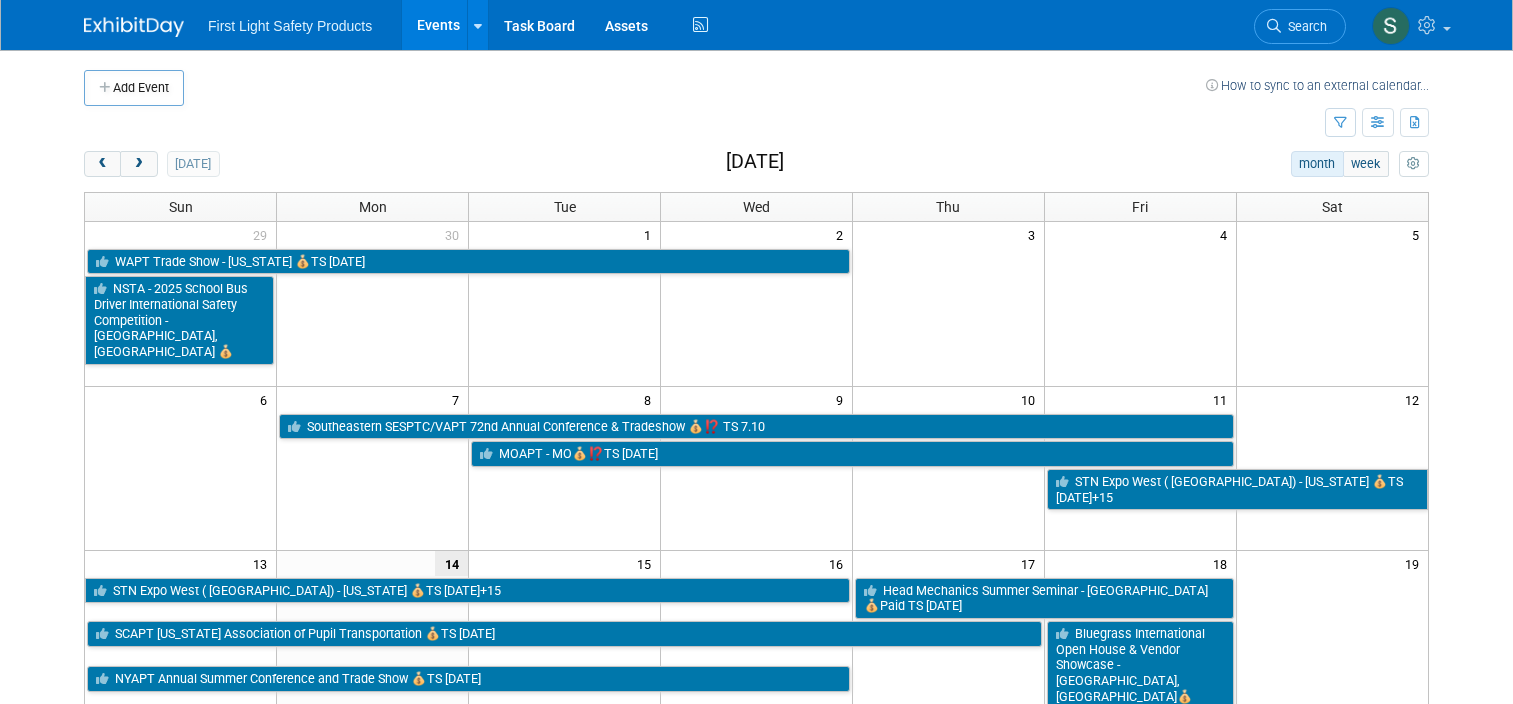 scroll, scrollTop: 205, scrollLeft: 0, axis: vertical 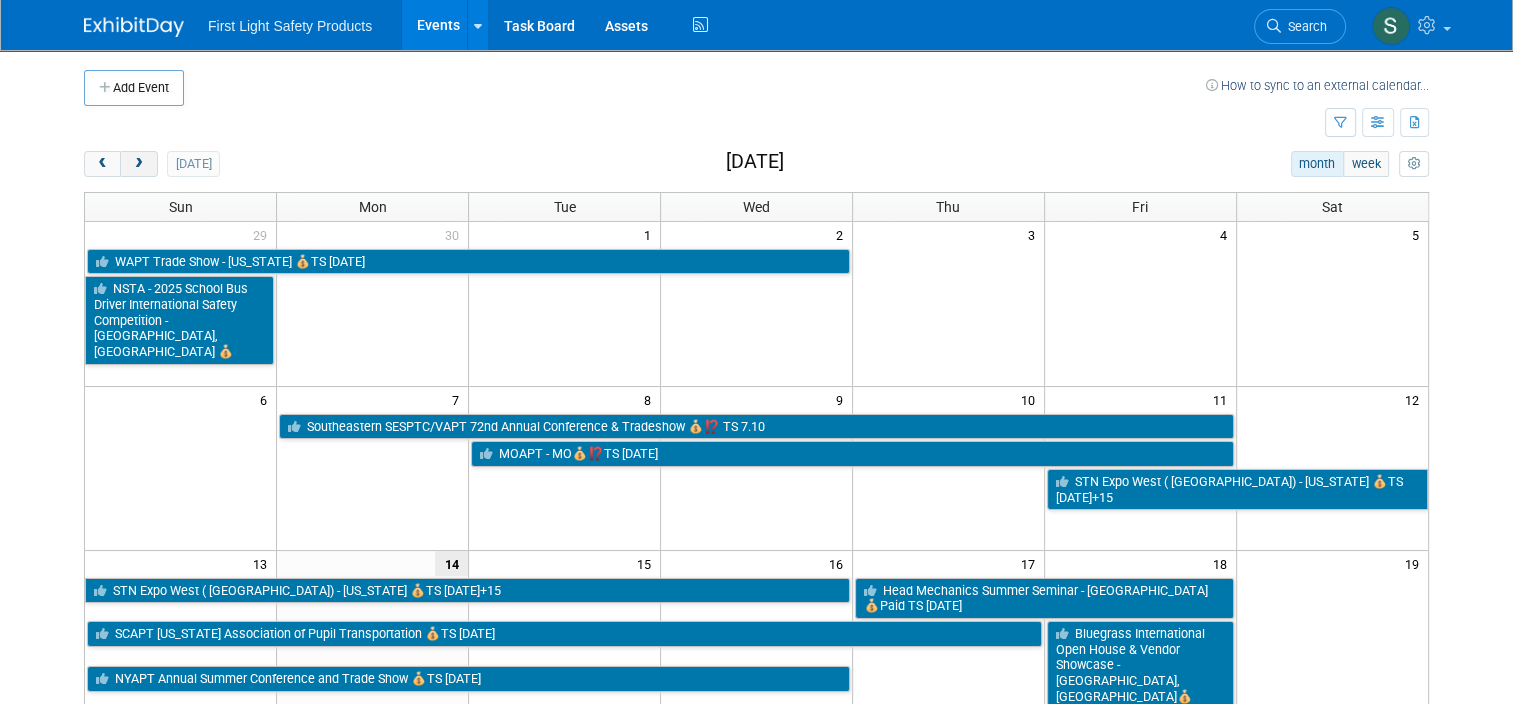 click at bounding box center (138, 164) 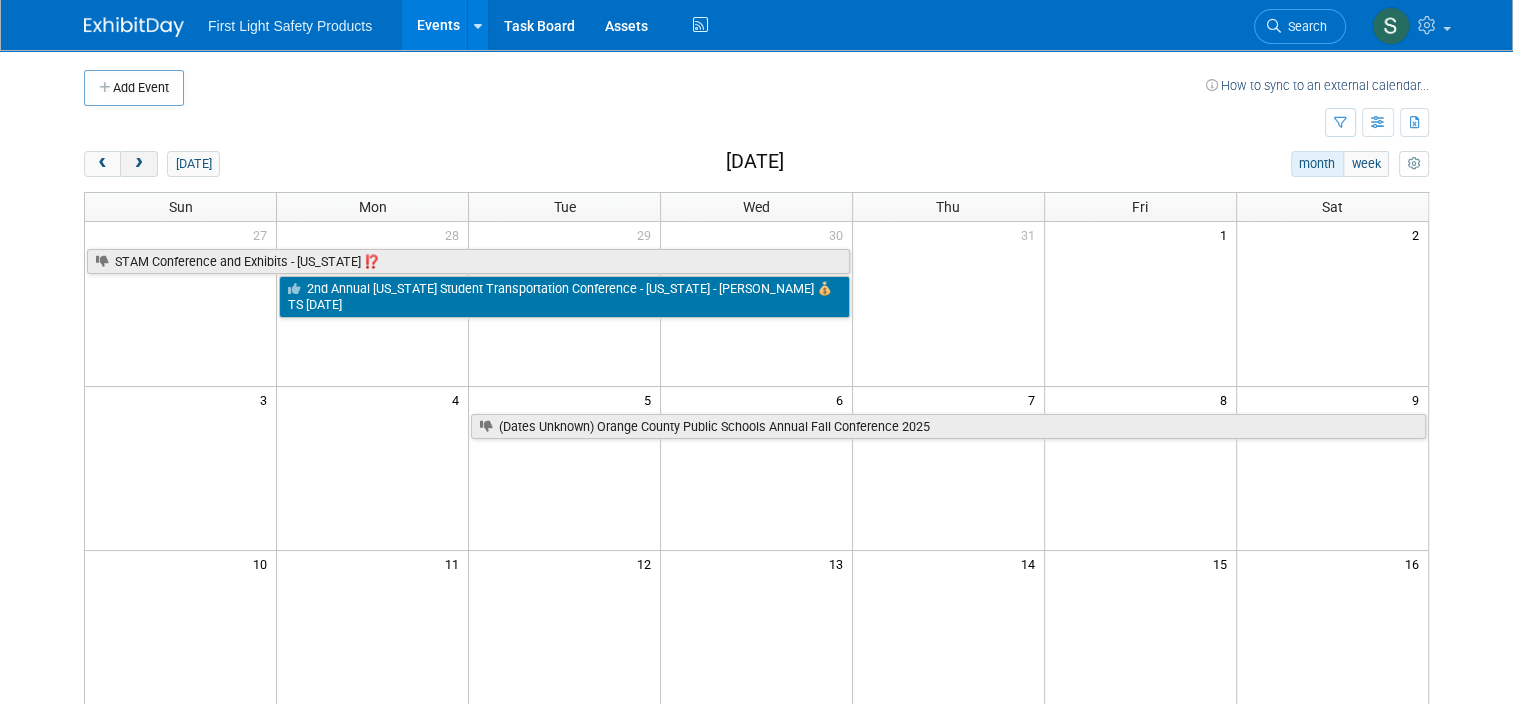 click at bounding box center (138, 164) 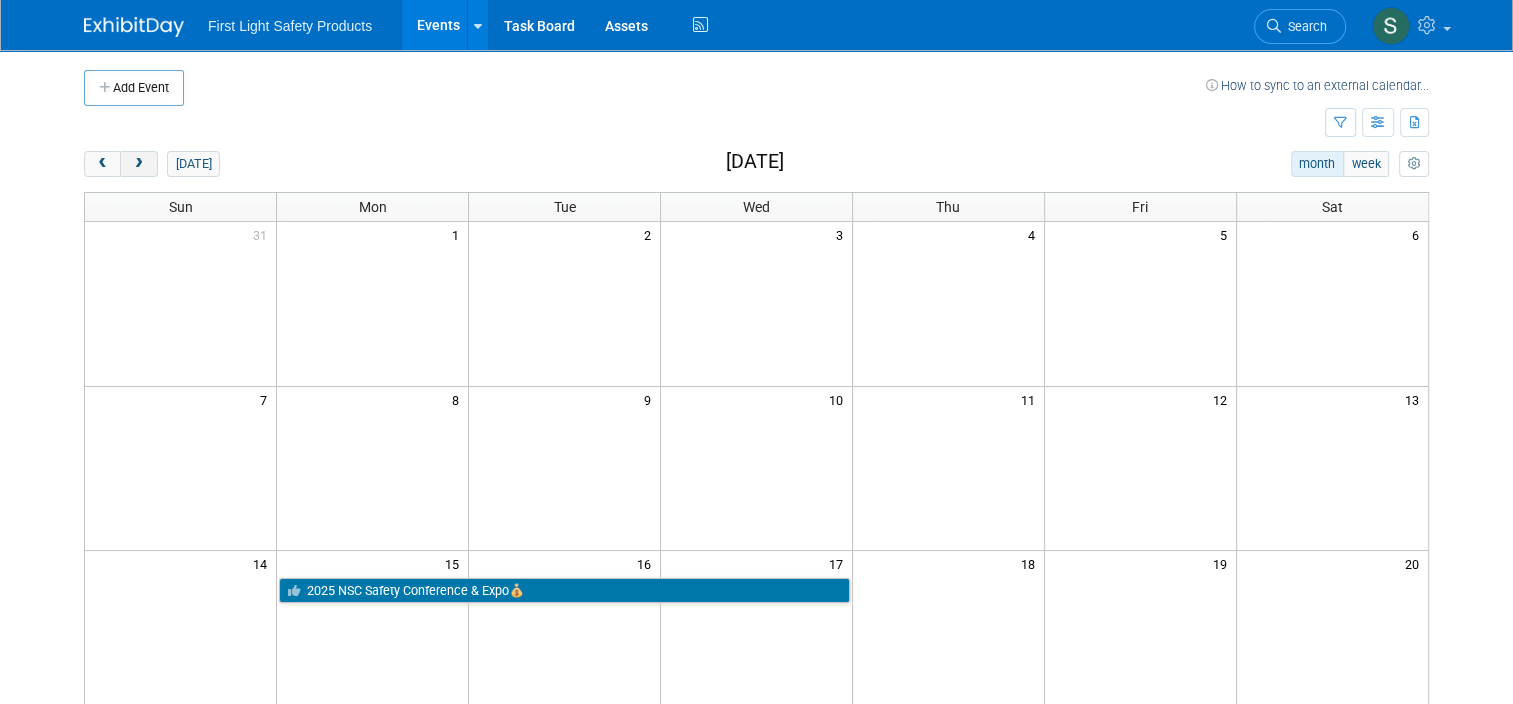 click at bounding box center (138, 164) 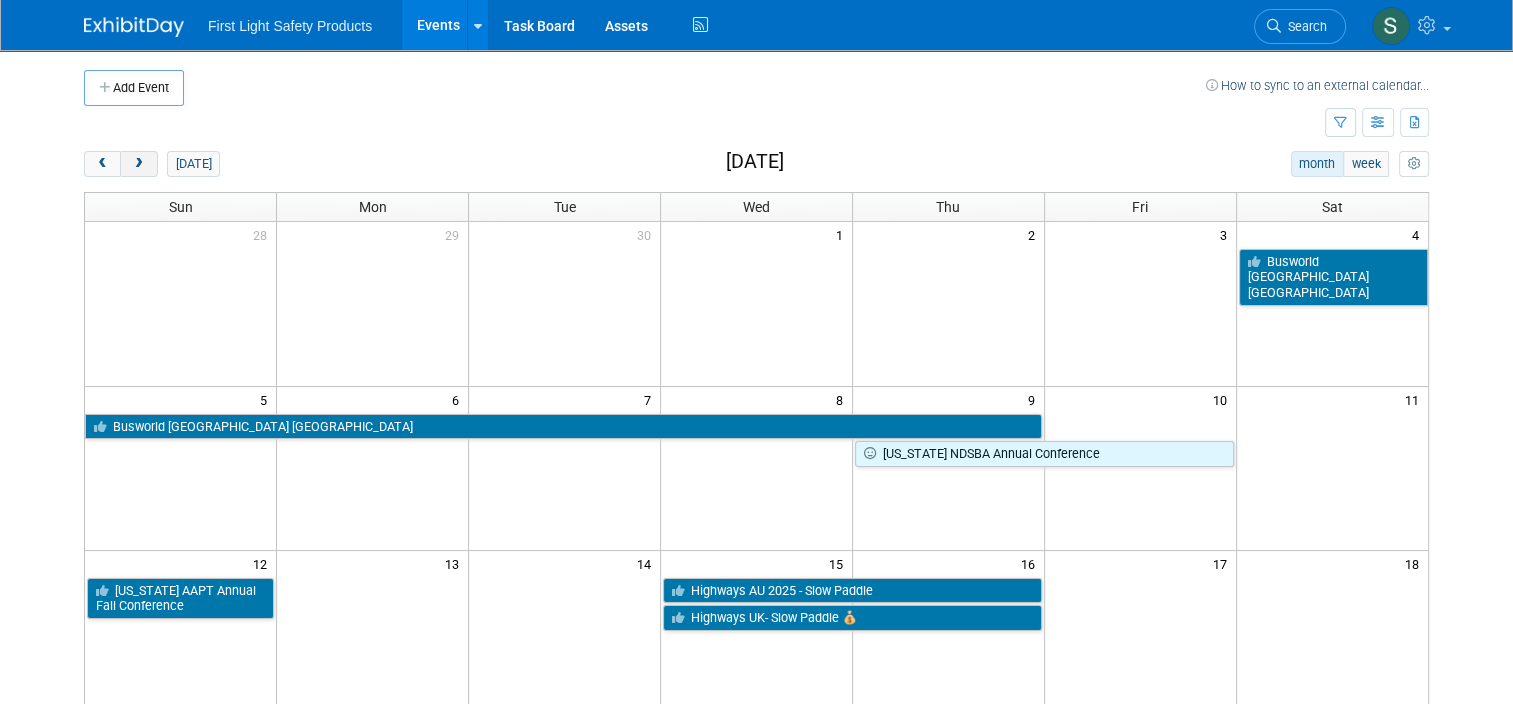 click at bounding box center (138, 164) 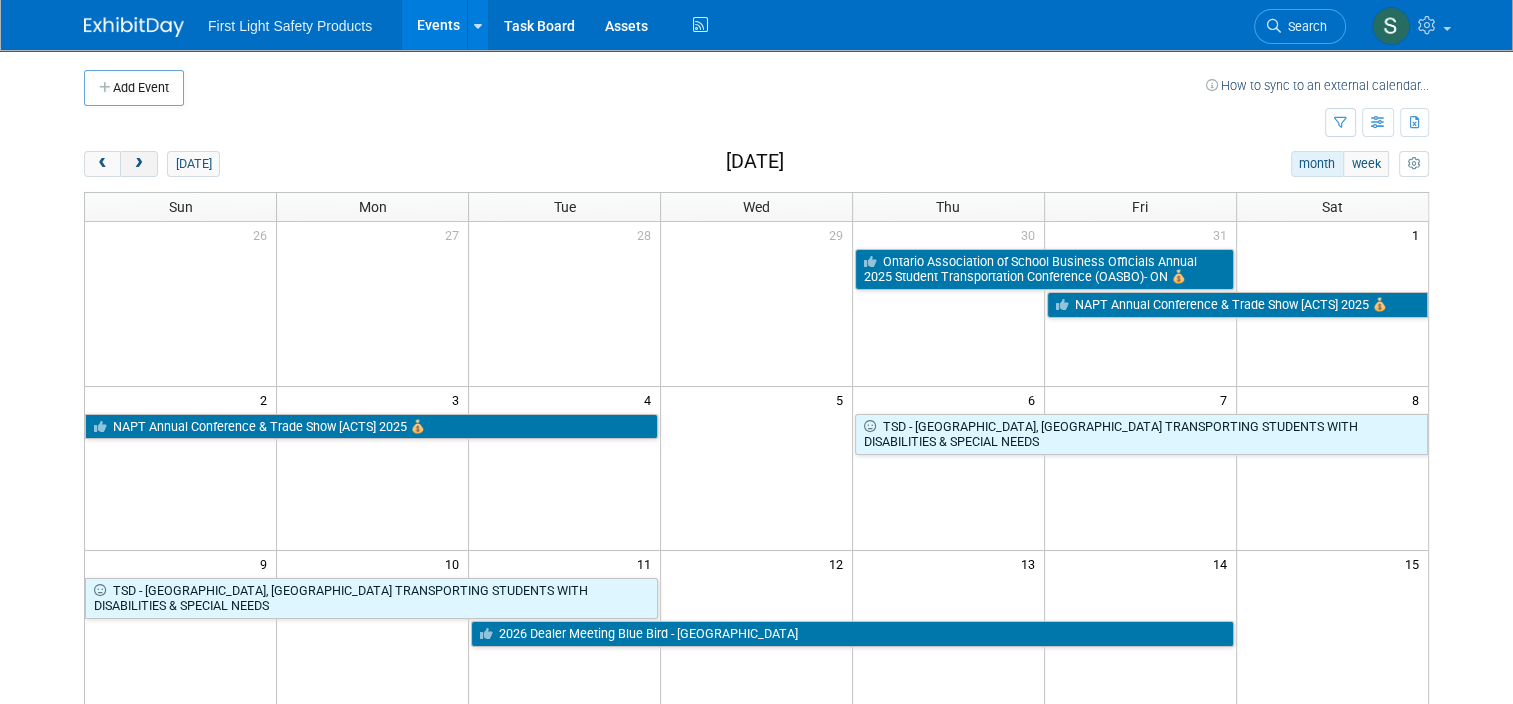 click at bounding box center [138, 164] 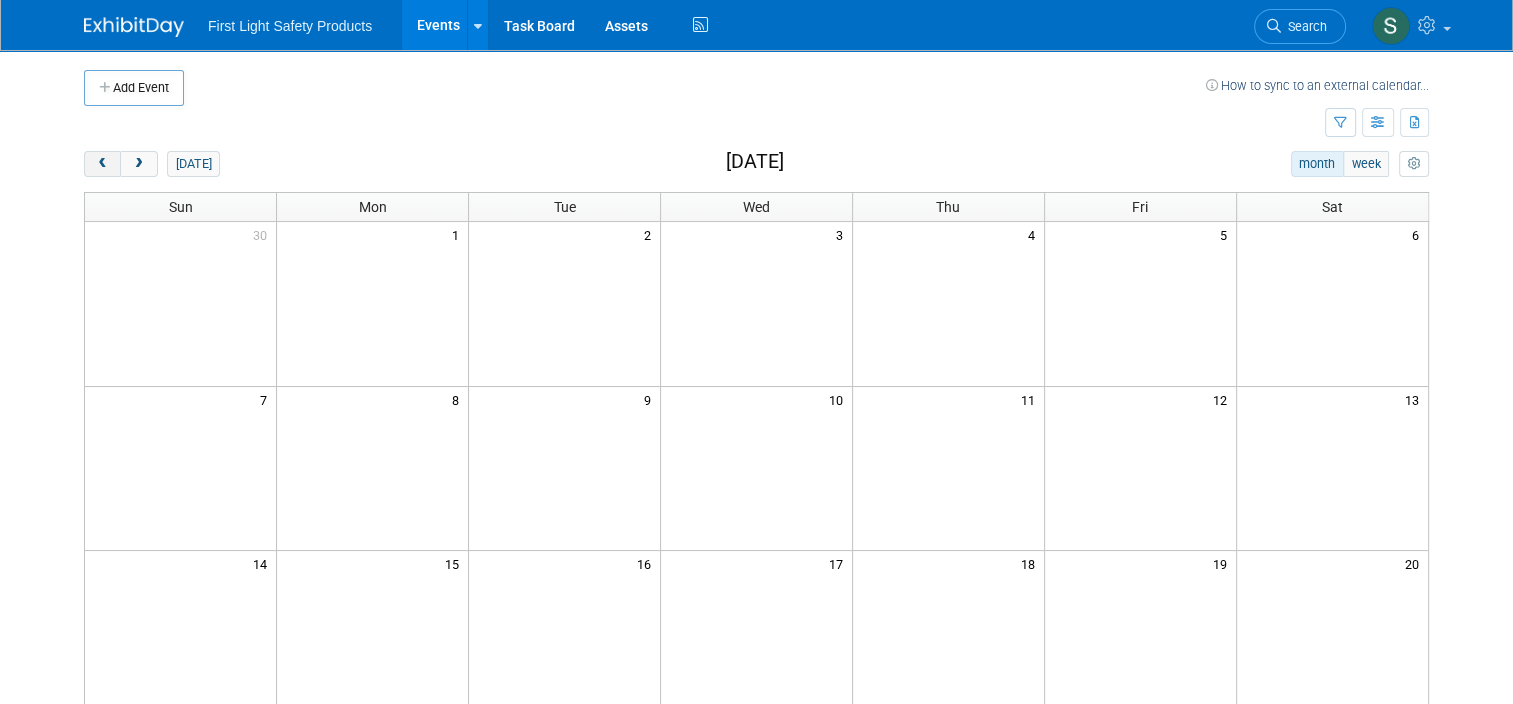 click at bounding box center (102, 164) 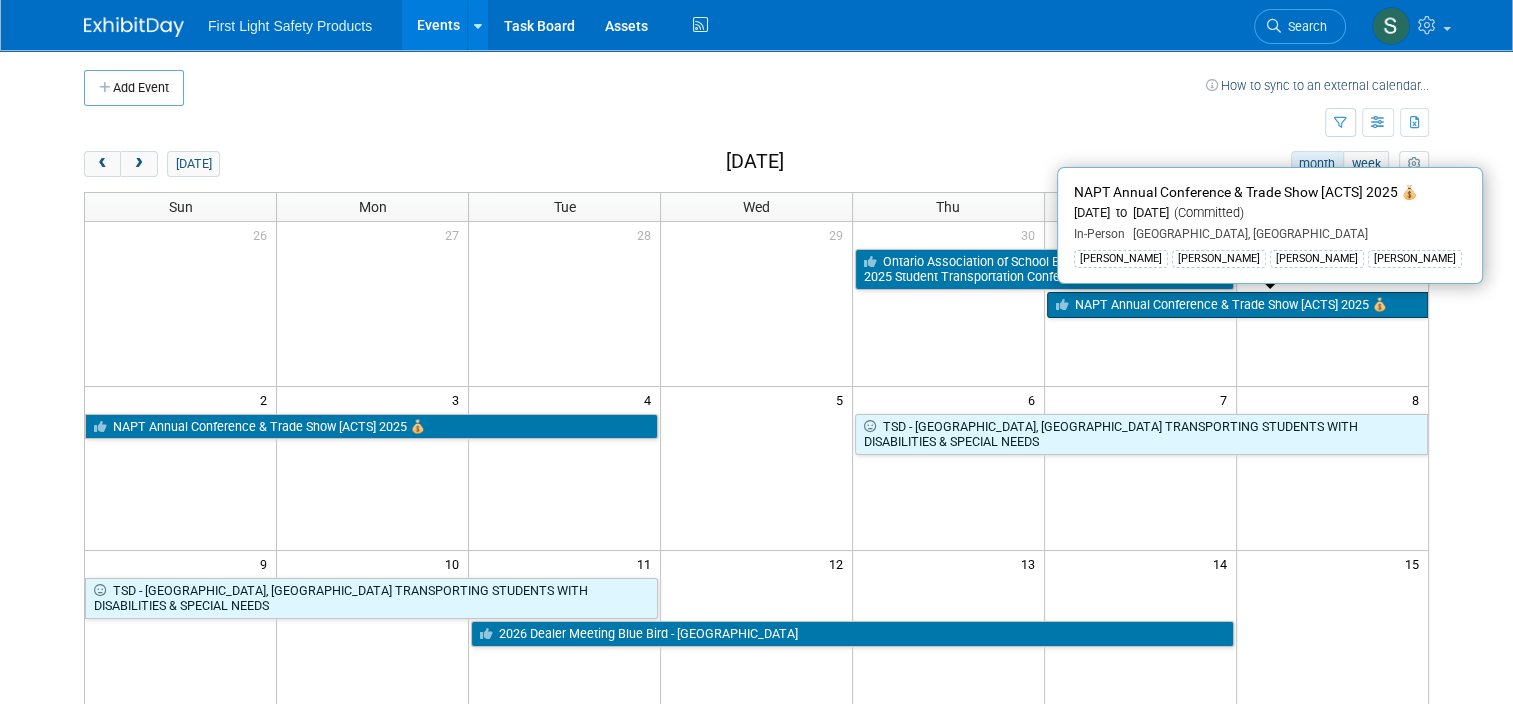 click on "NAPT Annual Conference & Trade Show [ACTS] 2025 💰" at bounding box center (1237, 305) 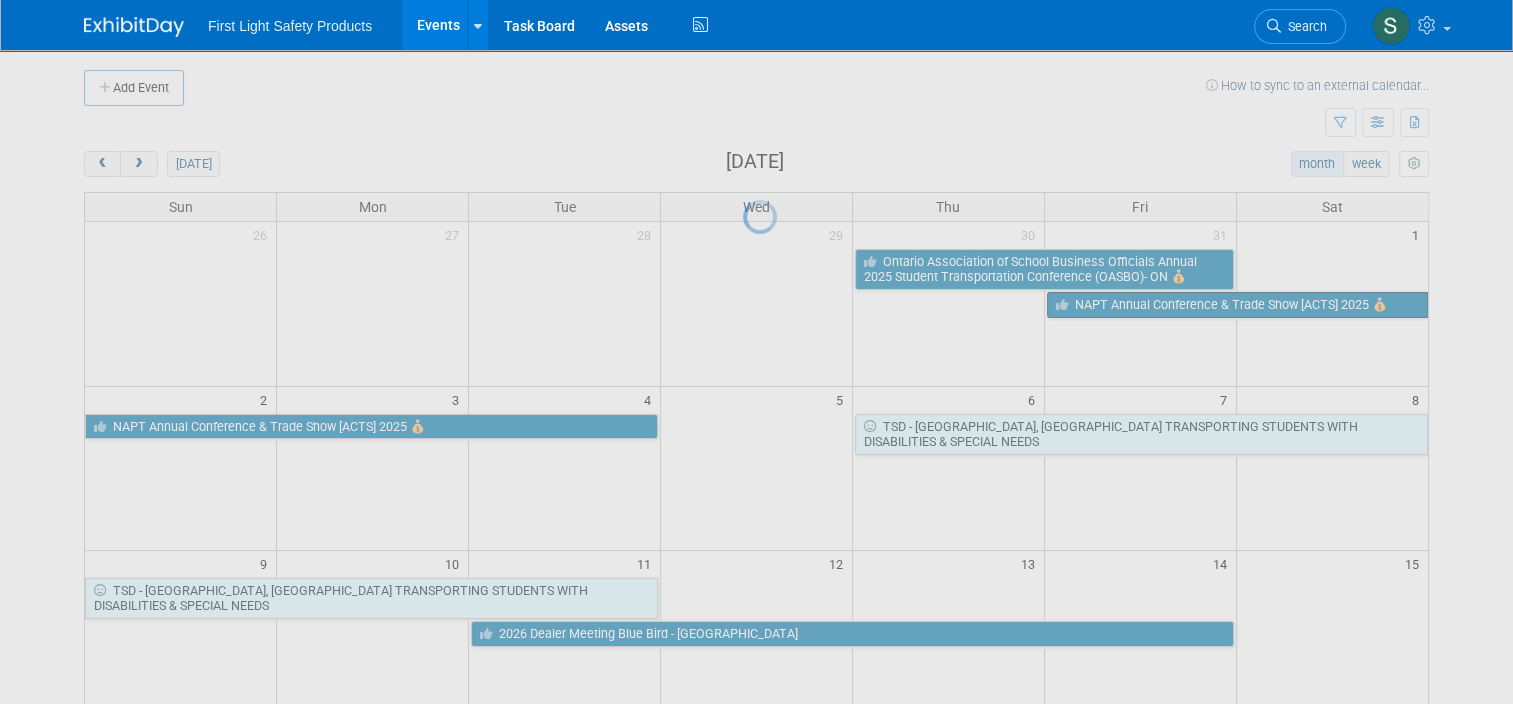 click at bounding box center [757, 352] 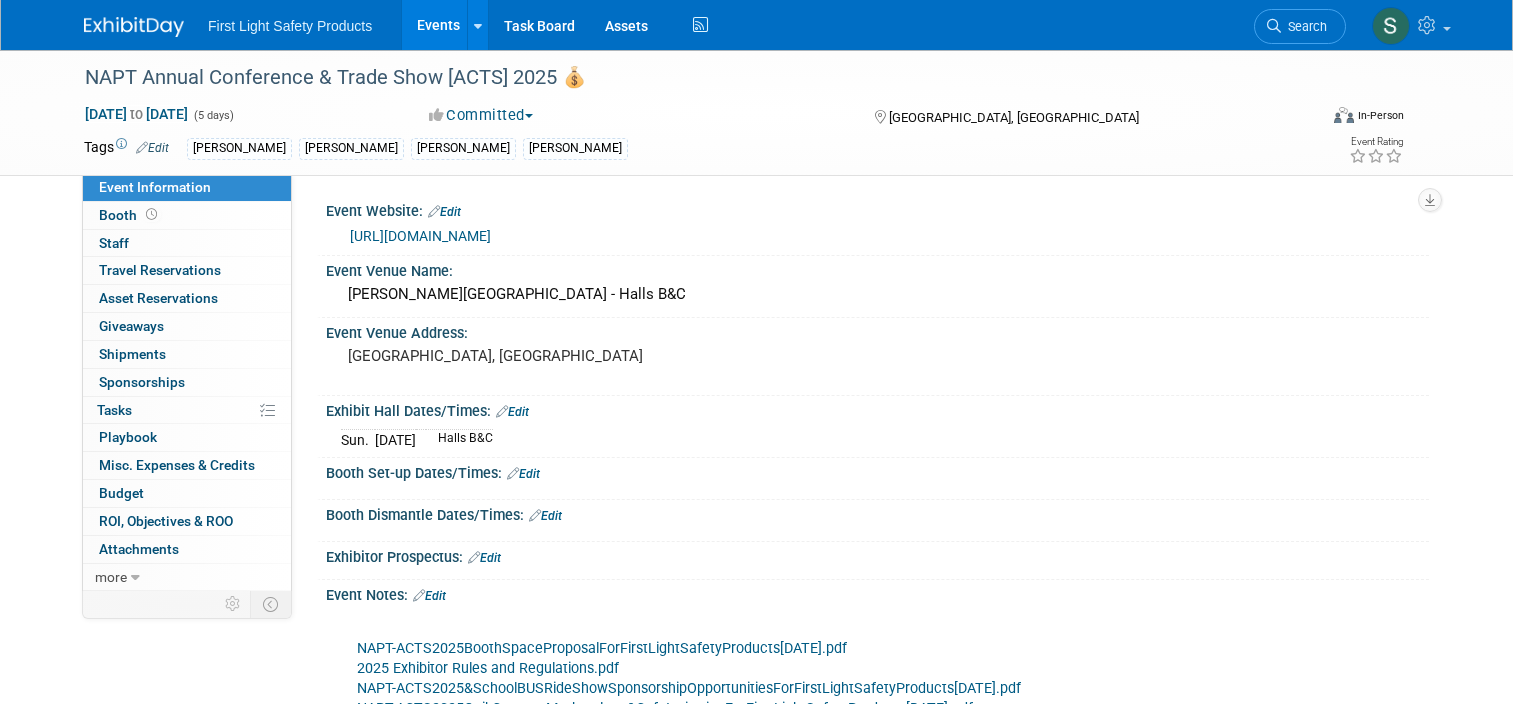 scroll, scrollTop: 0, scrollLeft: 0, axis: both 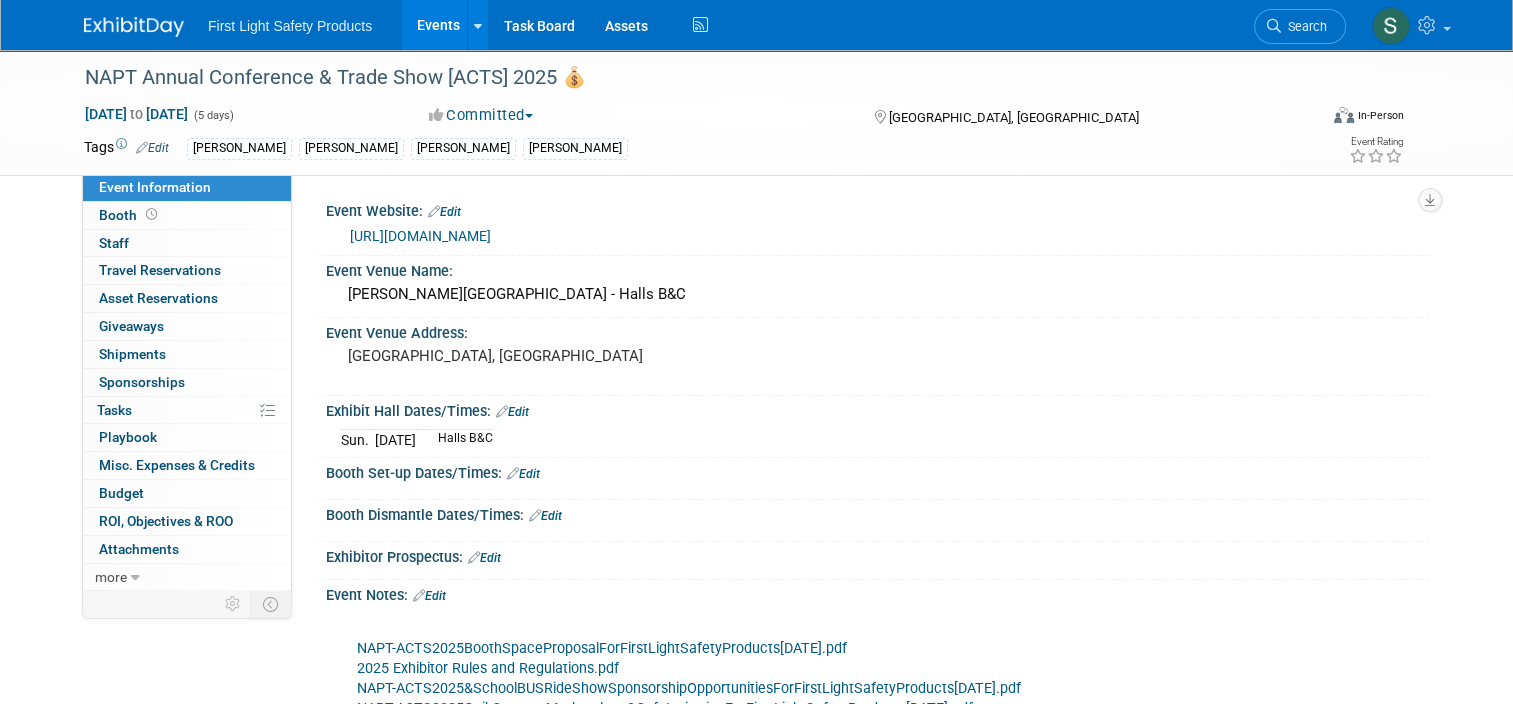click on "Event Notes:
Edit" at bounding box center [877, 593] 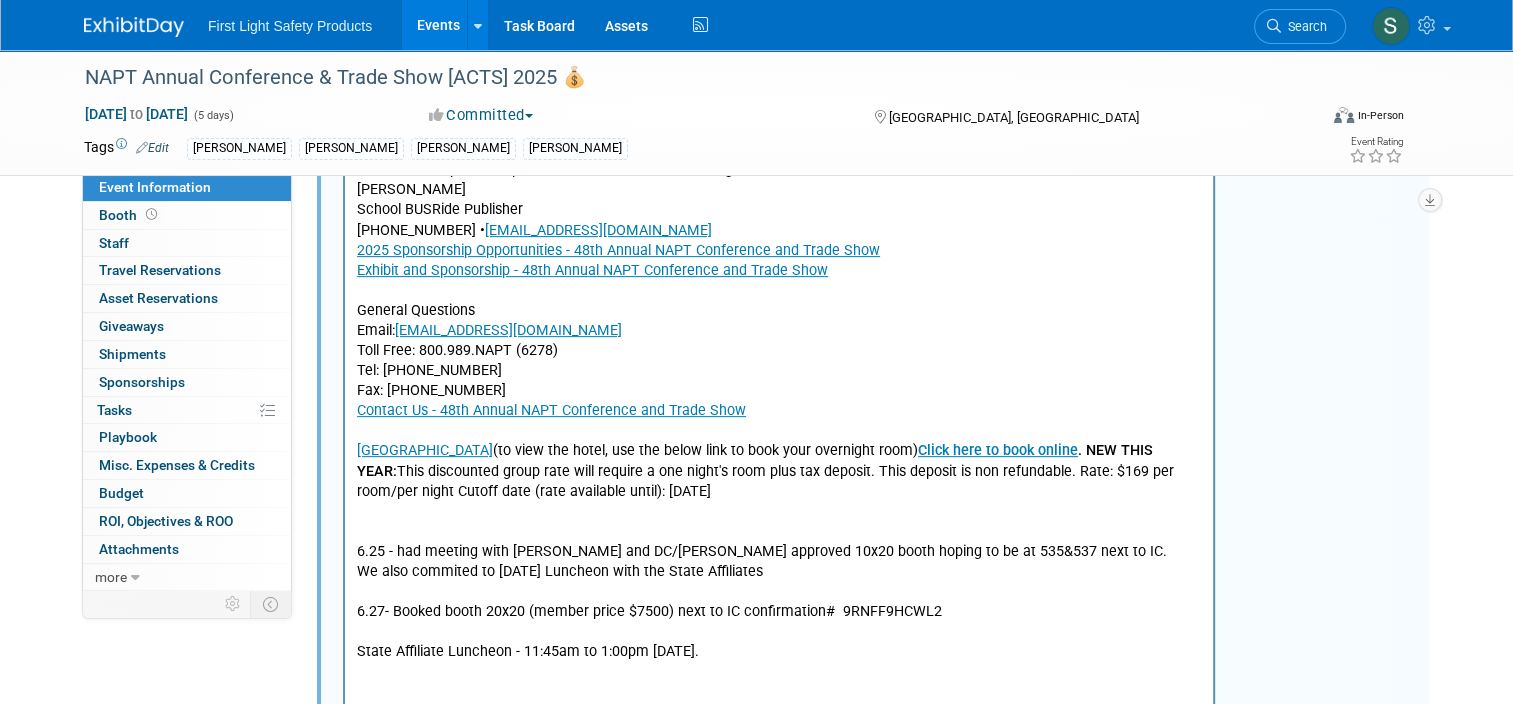 scroll, scrollTop: 1038, scrollLeft: 0, axis: vertical 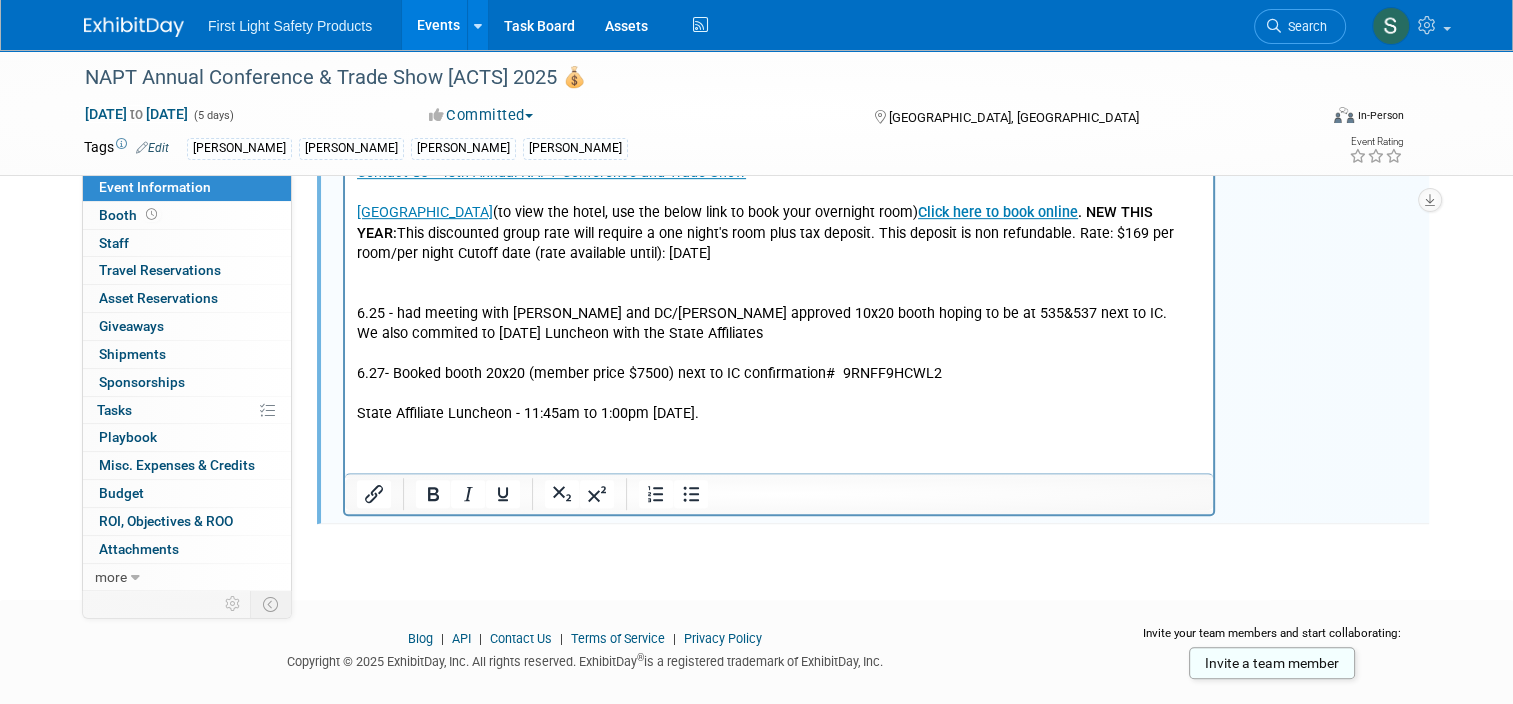 click on "NAPT-ACTS2025BoothSpaceProposalForFirstLightSafetyProducts24June2025.pdf 2025 Exhibitor Rules and Regulations.pdf NAPT-ACTS2025&SchoolBUSRideShowSponsorshipOpportunitiesForFirstLightSafetyProducts25June2025.pdf NAPT-ACTS2025QuikConnectMarketplace&CafeInvitationForFirstLightSafetyProducts25June2025.pdf Registration, Conference Logistics, Conference App Angela Kelly, CMP Director of Marketing and Events 800.989.6278, ext. 103 •  angela@napt.org Exhibit and Sponsorship - 48th Annual NAPT Conference and Trade Show Conference Program Aaron Spann Director of Professional Development 800-989-6278, ext. 105 •  aaron@napt.org Booth Sales, Sponsorship, and School BUSRide Advertising Judi Victor School BUSRide Publisher 602-828-8064 •  jvfly@school-busride.com 2025 Sponsorship Opportunities - 48th Annual NAPT Conference and Trade Show Exhibit and Sponsorship - 48th Annual NAPT Conference and Trade Show General Questions  Email:  info@napt.org Toll Free: 800.989.NAPT (6278) Tel: 518.452.3611 Fax: 518.218.0867" at bounding box center [779, 2] 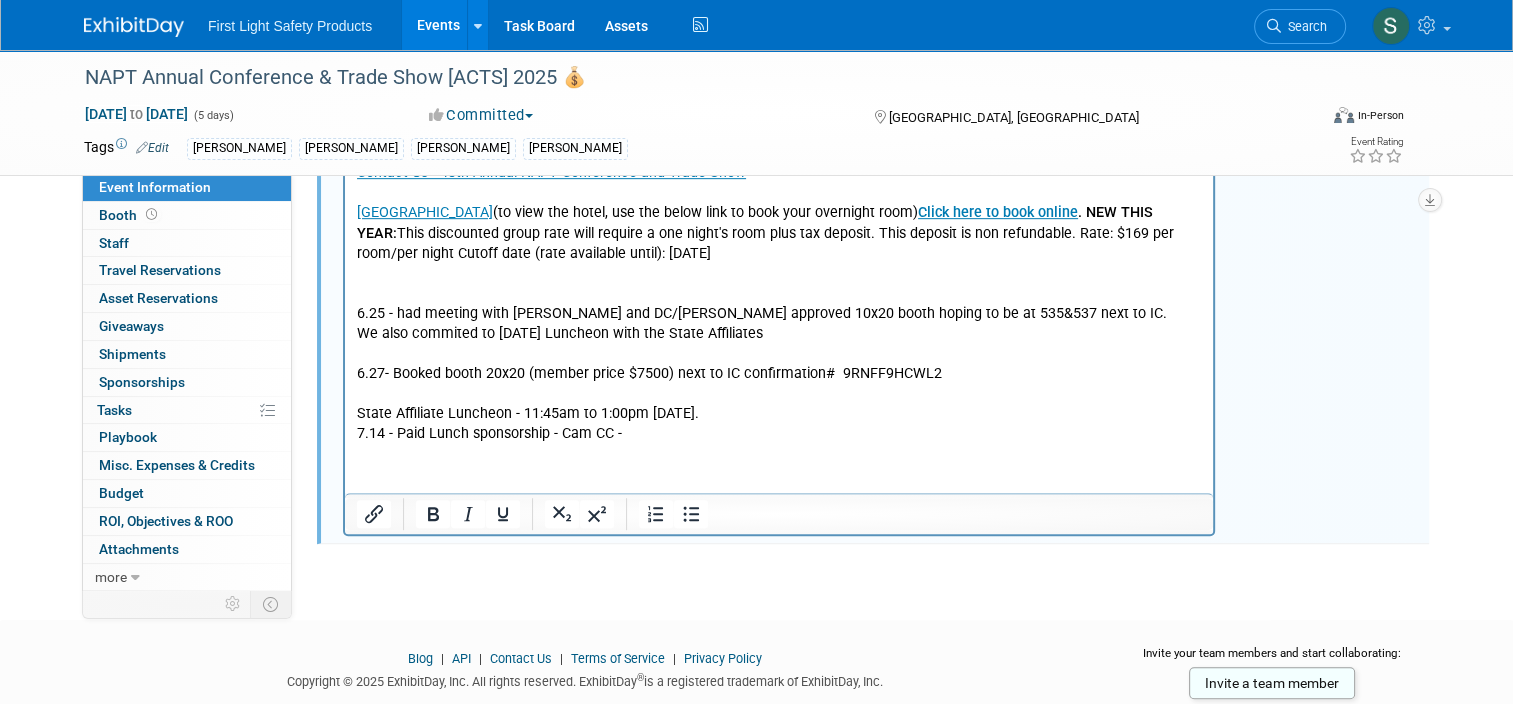 click on "NAPT-ACTS2025BoothSpaceProposalForFirstLightSafetyProducts24June2025.pdf 2025 Exhibitor Rules and Regulations.pdf NAPT-ACTS2025&SchoolBUSRideShowSponsorshipOpportunitiesForFirstLightSafetyProducts25June2025.pdf NAPT-ACTS2025QuikConnectMarketplace&CafeInvitationForFirstLightSafetyProducts25June2025.pdf Registration, Conference Logistics, Conference App Angela Kelly, CMP Director of Marketing and Events 800.989.6278, ext. 103 •  angela@napt.org Exhibit and Sponsorship - 48th Annual NAPT Conference and Trade Show Conference Program Aaron Spann Director of Professional Development 800-989-6278, ext. 105 •  aaron@napt.org Booth Sales, Sponsorship, and School BUSRide Advertising Judi Victor School BUSRide Publisher 602-828-8064 •  jvfly@school-busride.com 2025 Sponsorship Opportunities - 48th Annual NAPT Conference and Trade Show Exhibit and Sponsorship - 48th Annual NAPT Conference and Trade Show General Questions  Email:  info@napt.org Toll Free: 800.989.NAPT (6278) Tel: 518.452.3611 Fax: 518.218.0867" at bounding box center (779, 8) 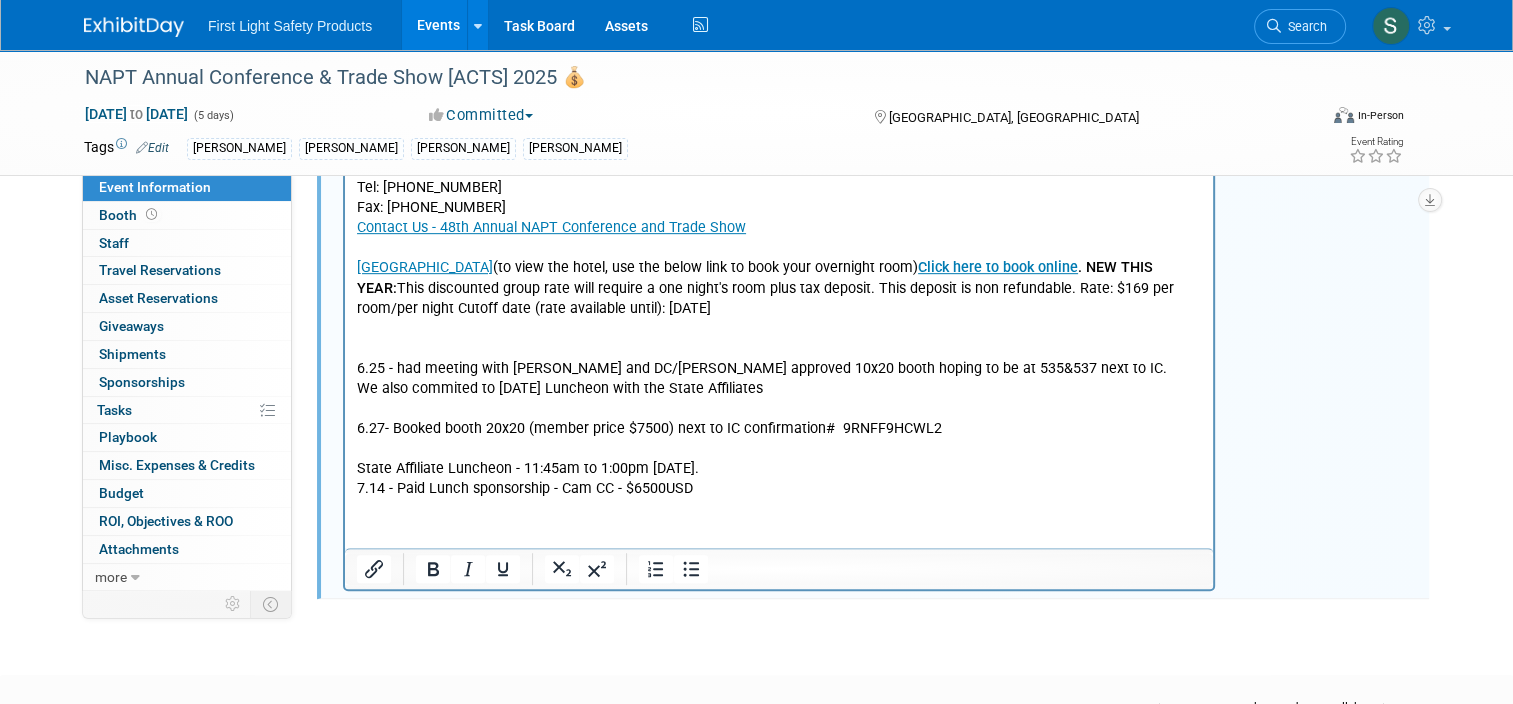scroll, scrollTop: 938, scrollLeft: 0, axis: vertical 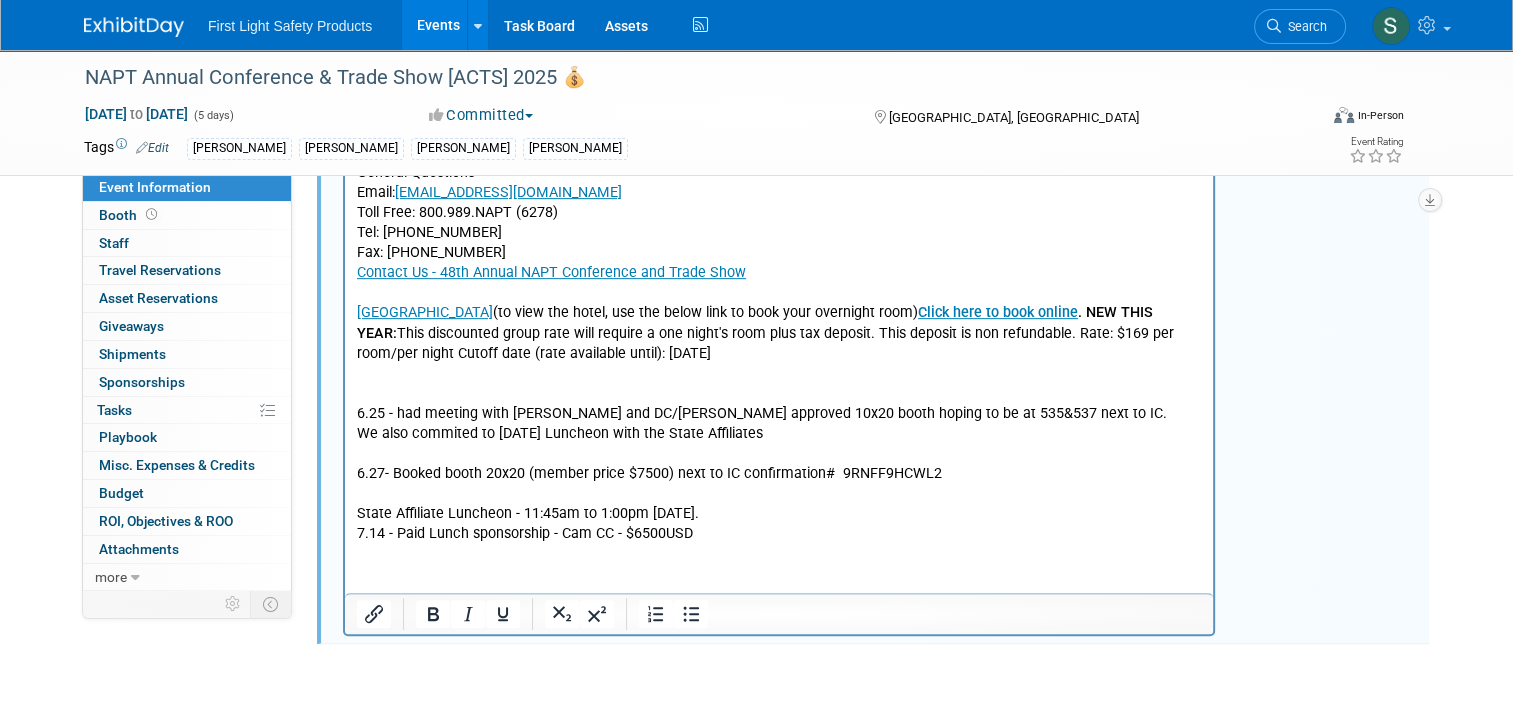 click on "7.14 - Paid Lunch sponsorship - Cam CC - $6500USD" at bounding box center [779, 534] 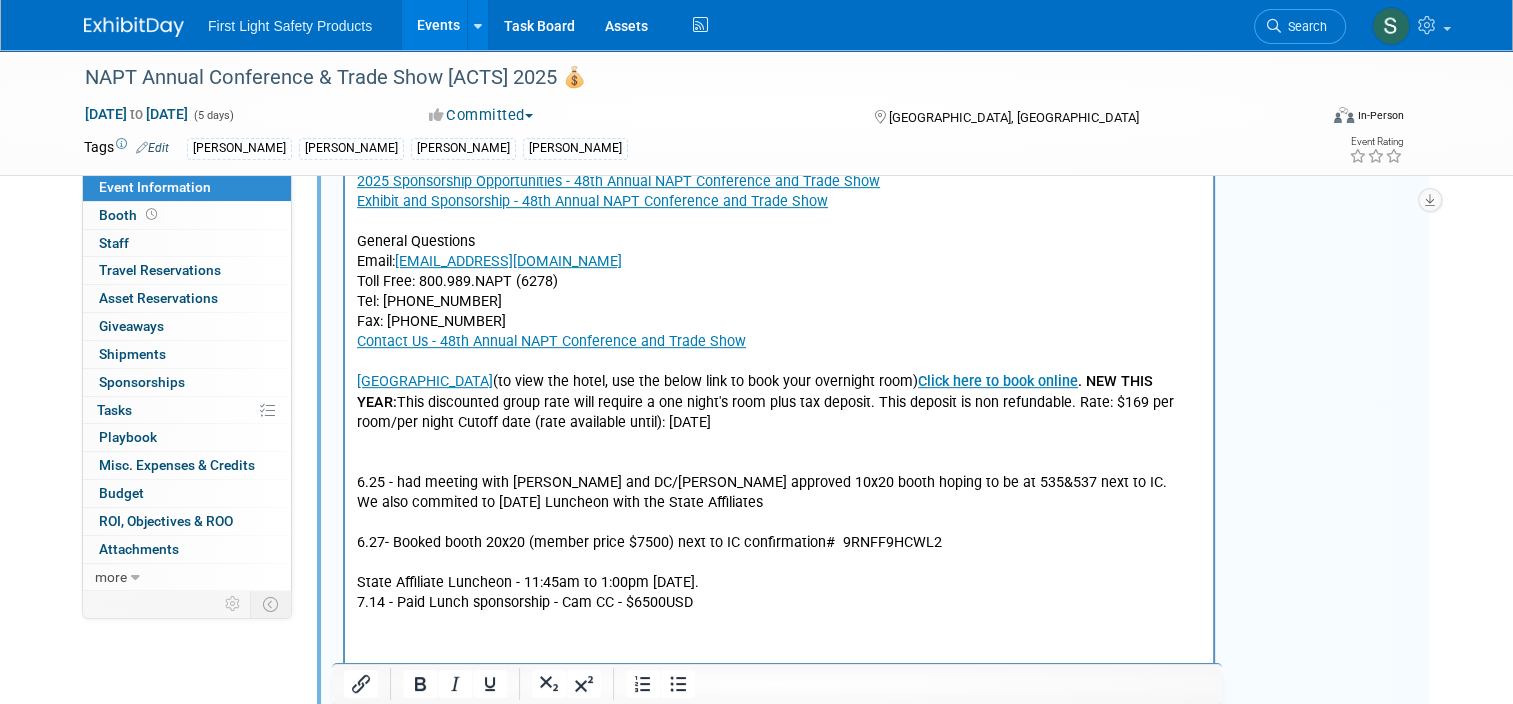 scroll, scrollTop: 738, scrollLeft: 0, axis: vertical 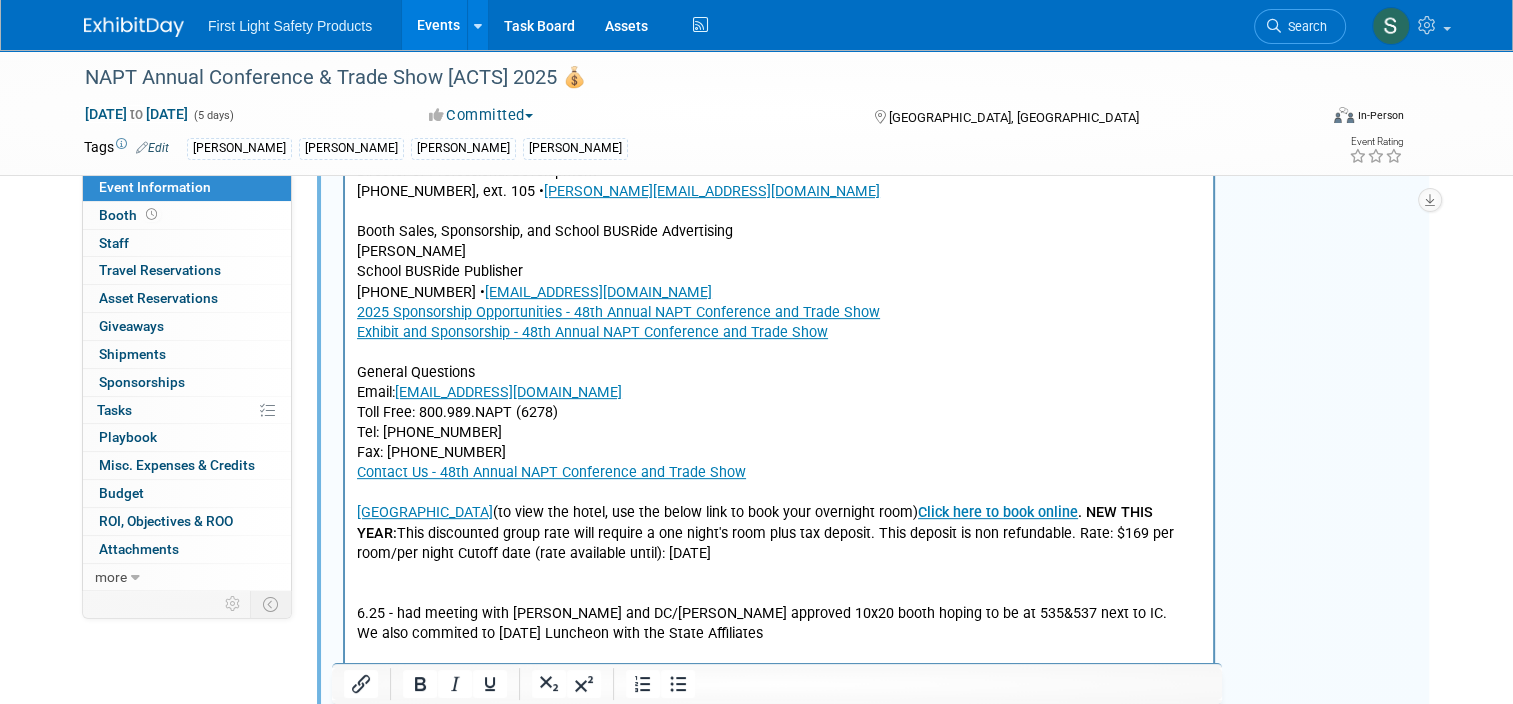 click on "NAPT-ACTS2025BoothSpaceProposalForFirstLightSafetyProducts24June2025.pdf 2025 Exhibitor Rules and Regulations.pdf NAPT-ACTS2025&SchoolBUSRideShowSponsorshipOpportunitiesForFirstLightSafetyProducts25June2025.pdf NAPT-ACTS2025QuikConnectMarketplace&CafeInvitationForFirstLightSafetyProducts25June2025.pdf Registration, Conference Logistics, Conference App Angela Kelly, CMP Director of Marketing and Events 800.989.6278, ext. 103 •  angela@napt.org Exhibit and Sponsorship - 48th Annual NAPT Conference and Trade Show Conference Program Aaron Spann Director of Professional Development 800-989-6278, ext. 105 •  aaron@napt.org Booth Sales, Sponsorship, and School BUSRide Advertising Judi Victor School BUSRide Publisher 602-828-8064 •  jvfly@school-busride.com 2025 Sponsorship Opportunities - 48th Annual NAPT Conference and Trade Show Exhibit and Sponsorship - 48th Annual NAPT Conference and Trade Show General Questions  Email:  info@napt.org Toll Free: 800.989.NAPT (6278) Tel: 518.452.3611 Fax: 518.218.0867" at bounding box center (779, 302) 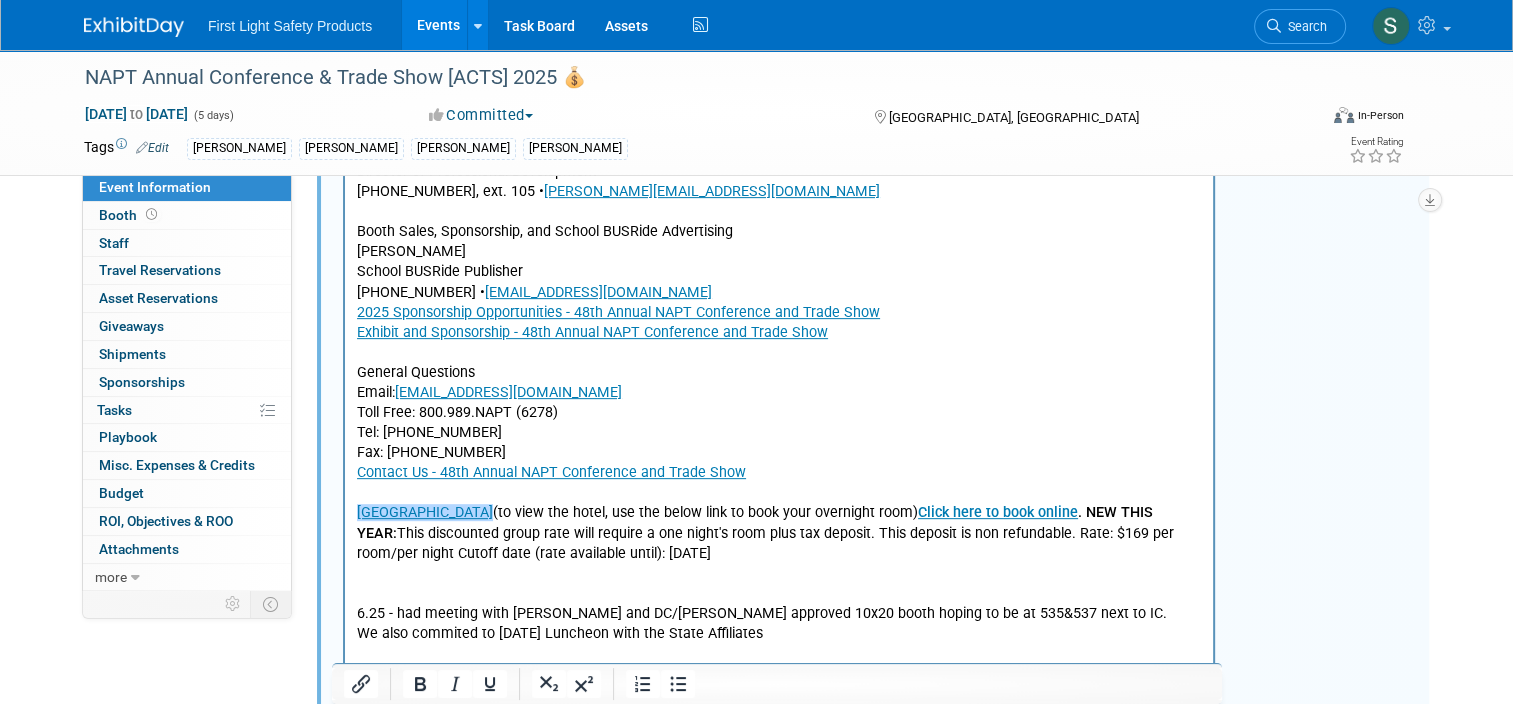 drag, startPoint x: 759, startPoint y: 561, endPoint x: 671, endPoint y: 377, distance: 203.96078 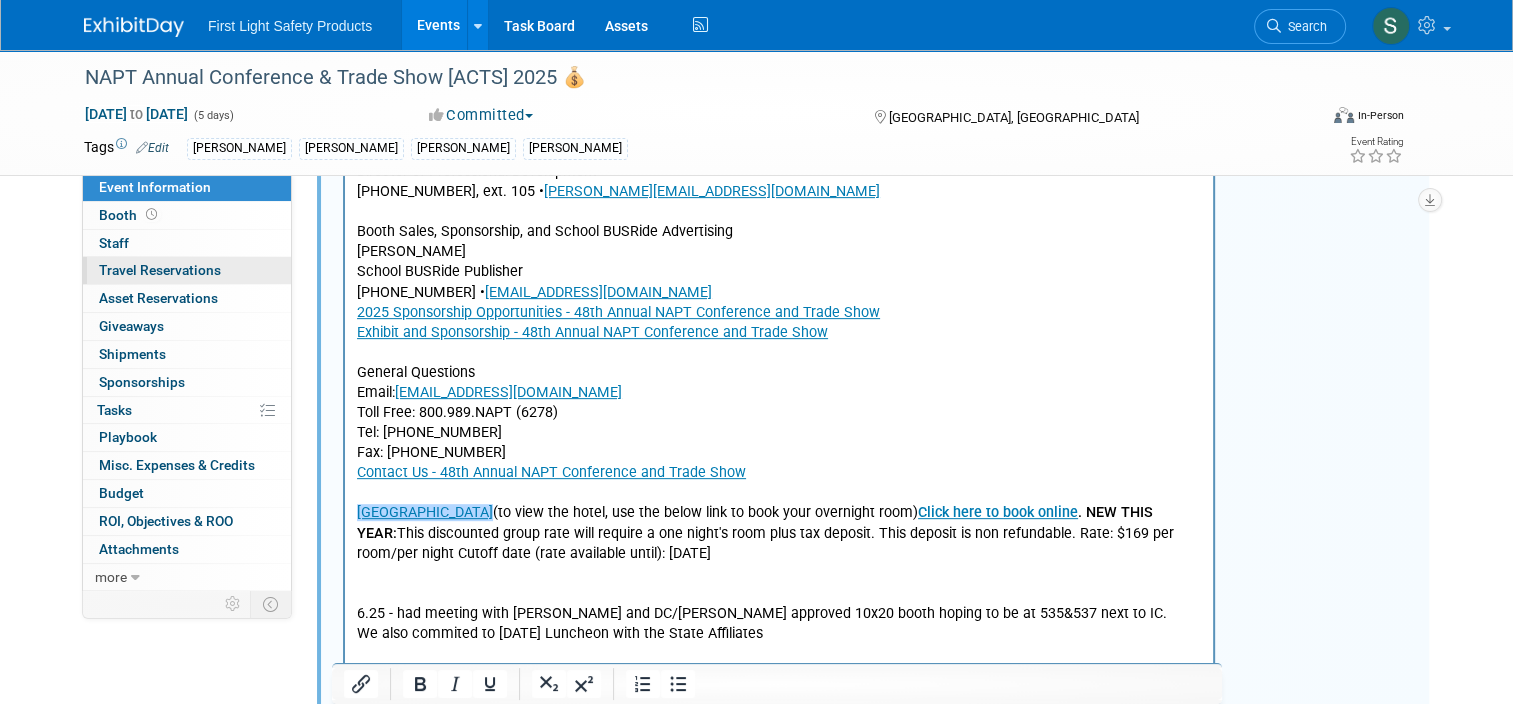 click on "Travel Reservations 0" at bounding box center (160, 270) 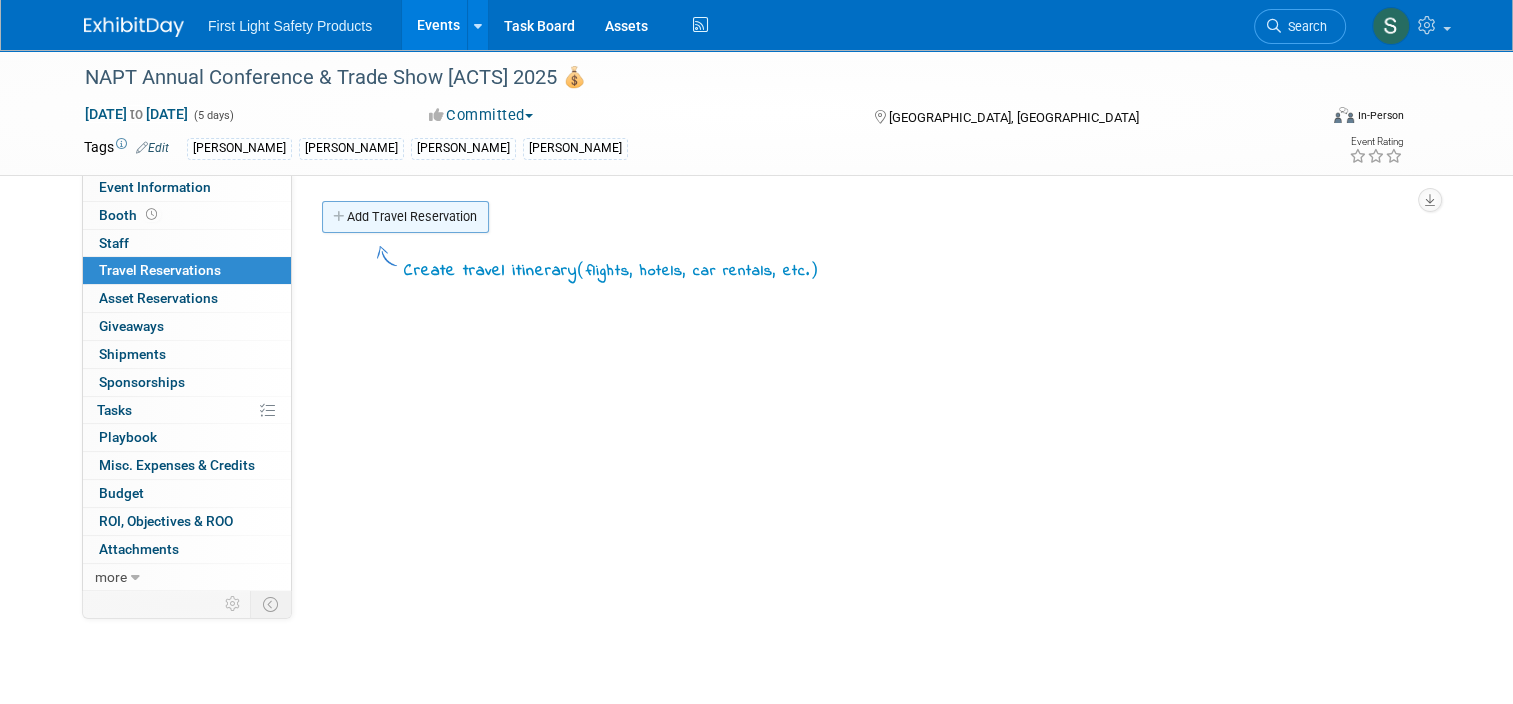 click on "Add Travel Reservation" at bounding box center (405, 217) 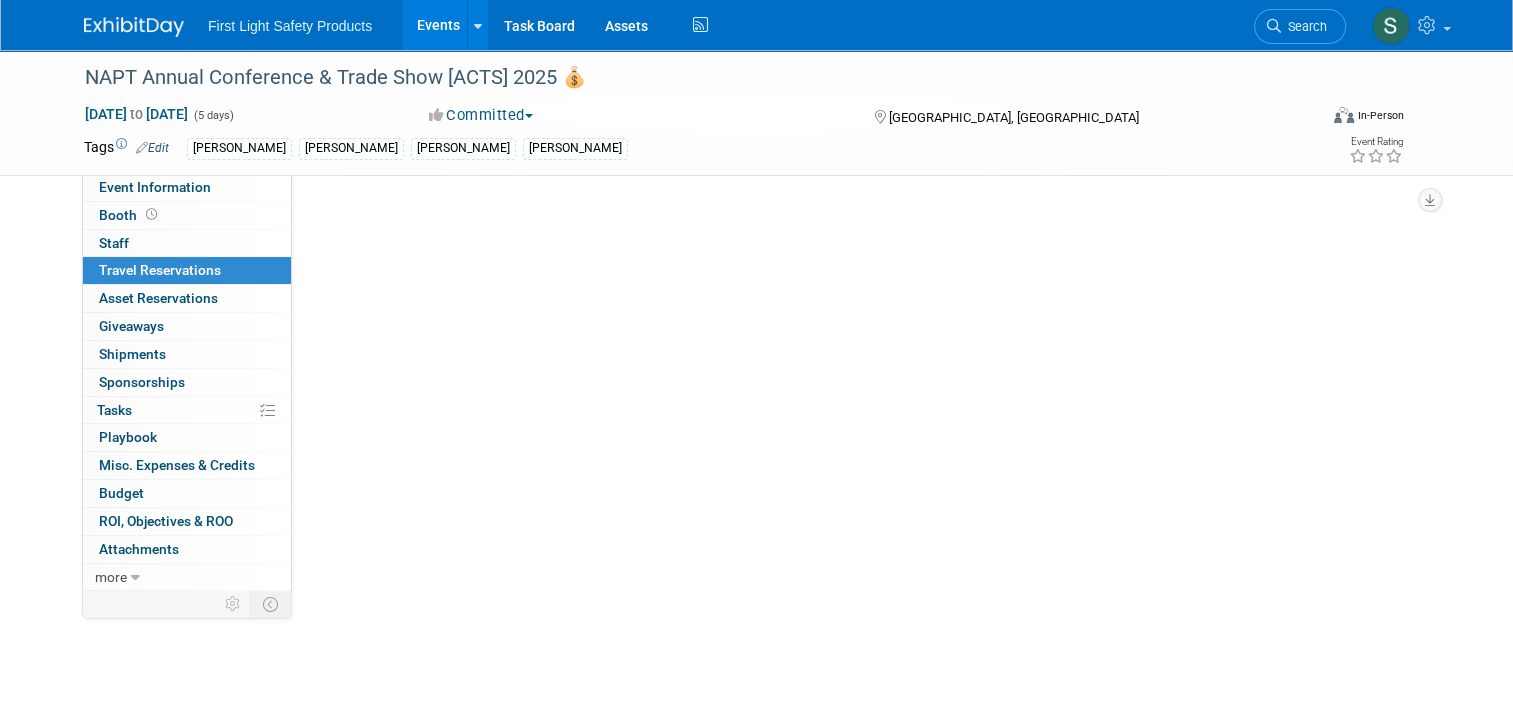 scroll, scrollTop: 1434, scrollLeft: 0, axis: vertical 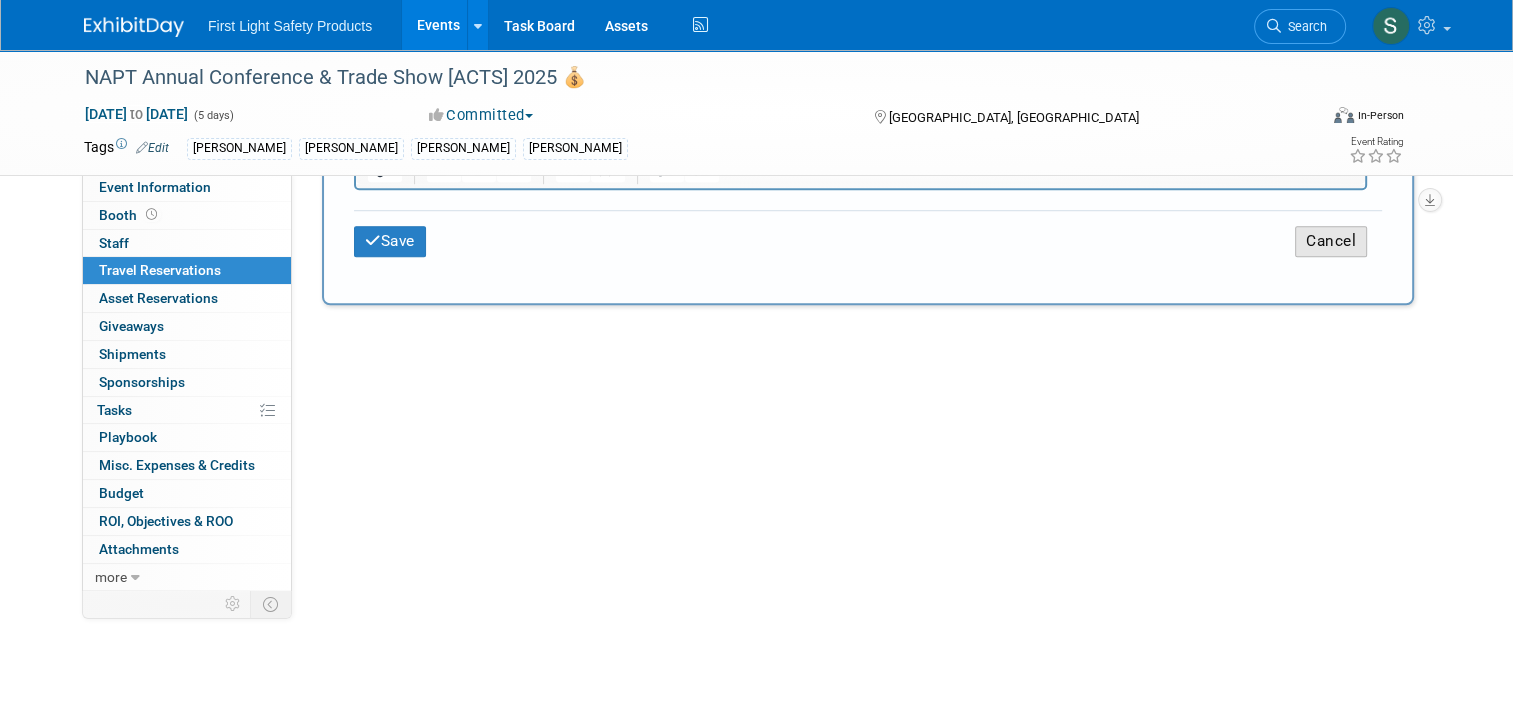 click on "Cancel" at bounding box center [1331, 241] 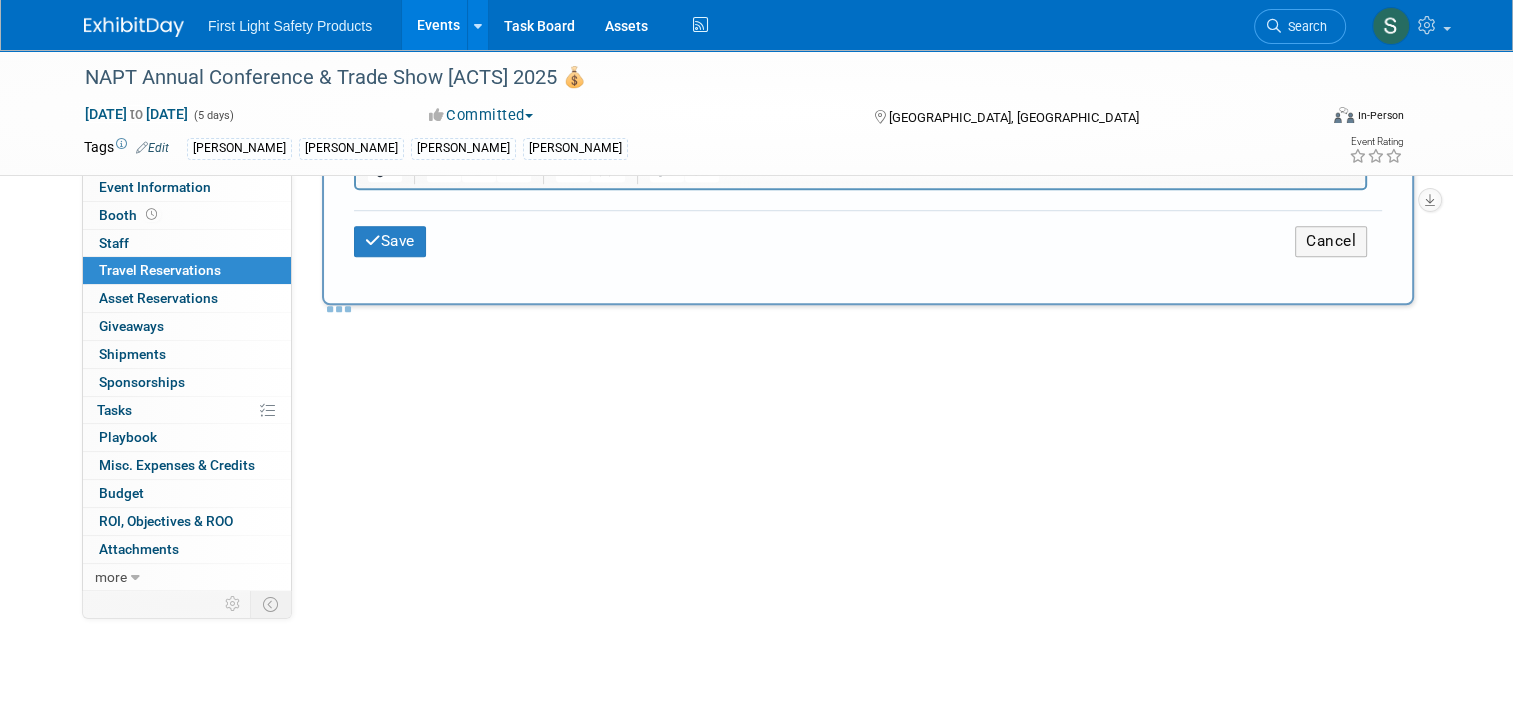 scroll, scrollTop: 0, scrollLeft: 0, axis: both 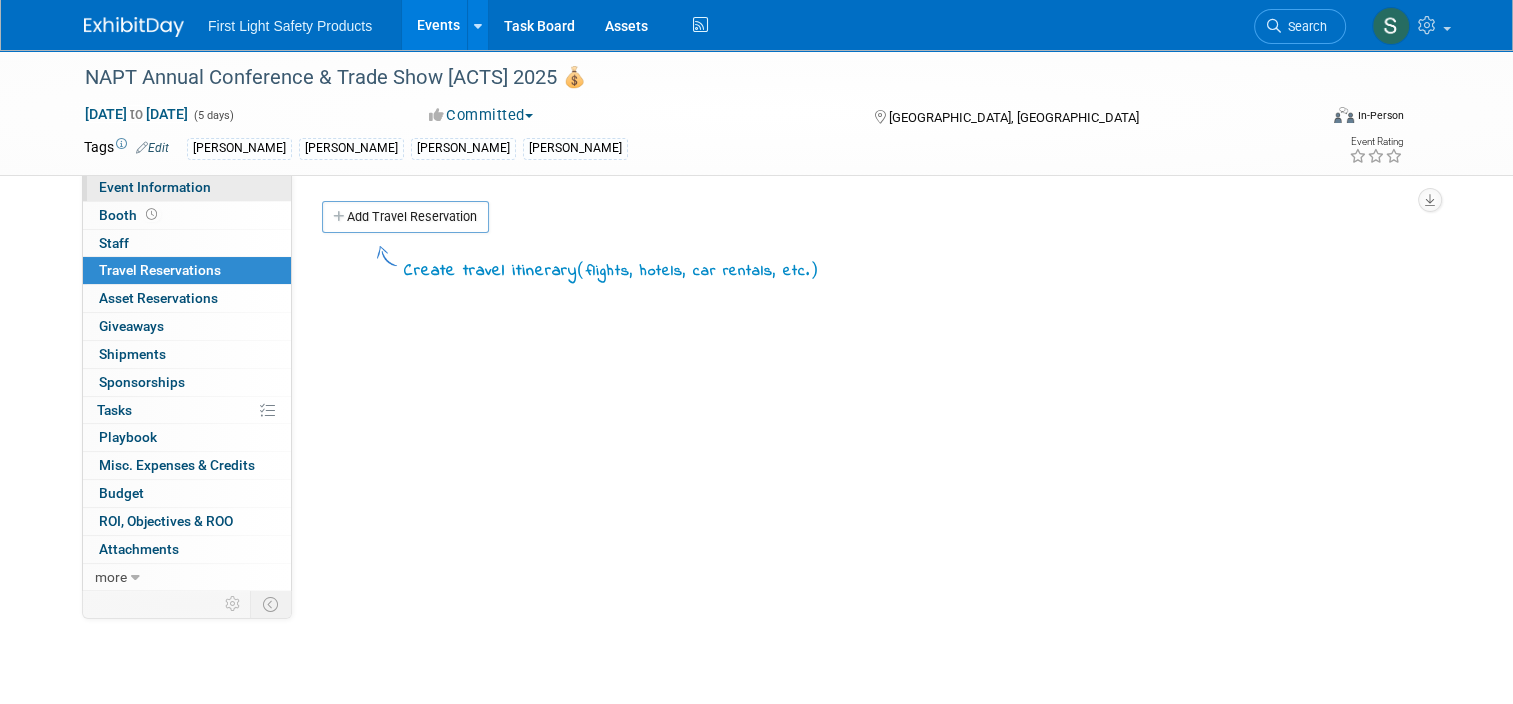 click on "Event Information" at bounding box center [155, 187] 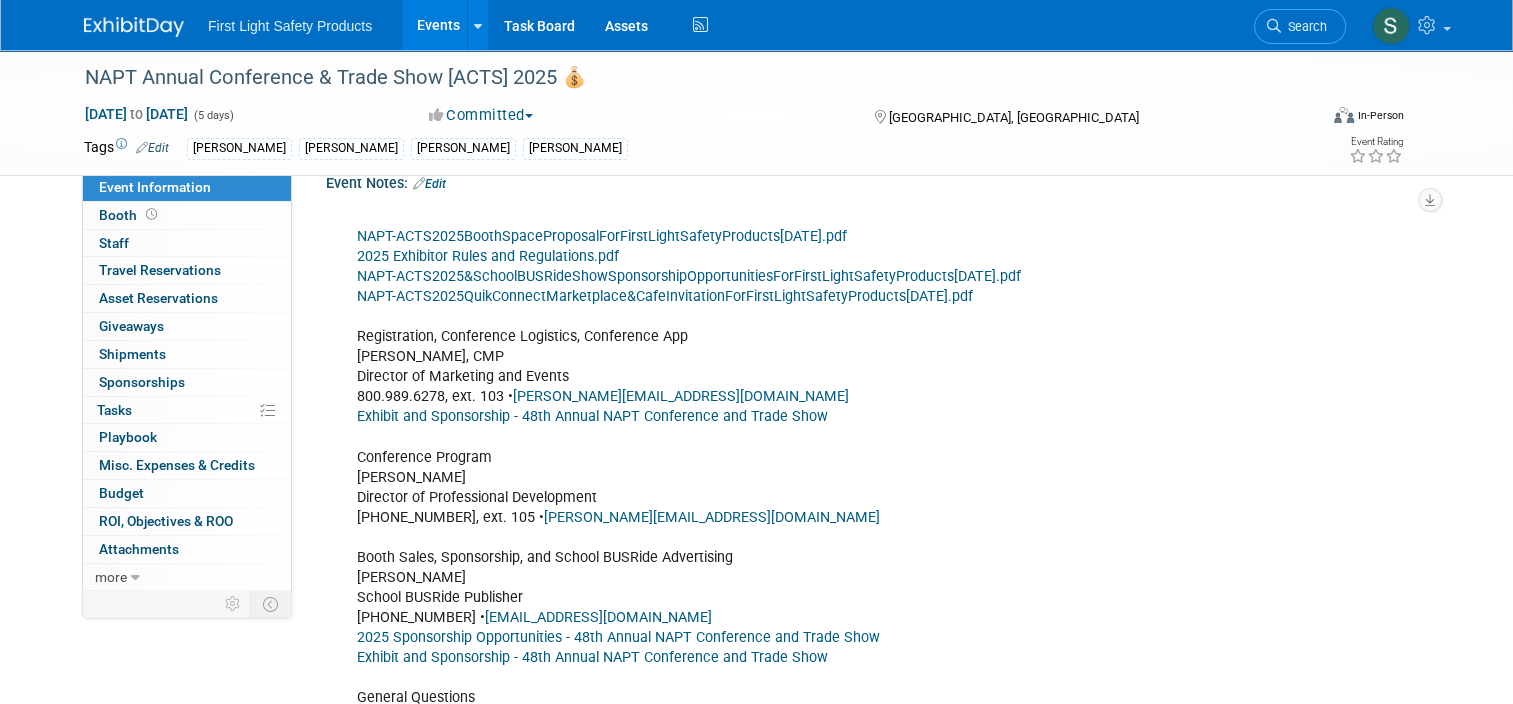 scroll, scrollTop: 200, scrollLeft: 0, axis: vertical 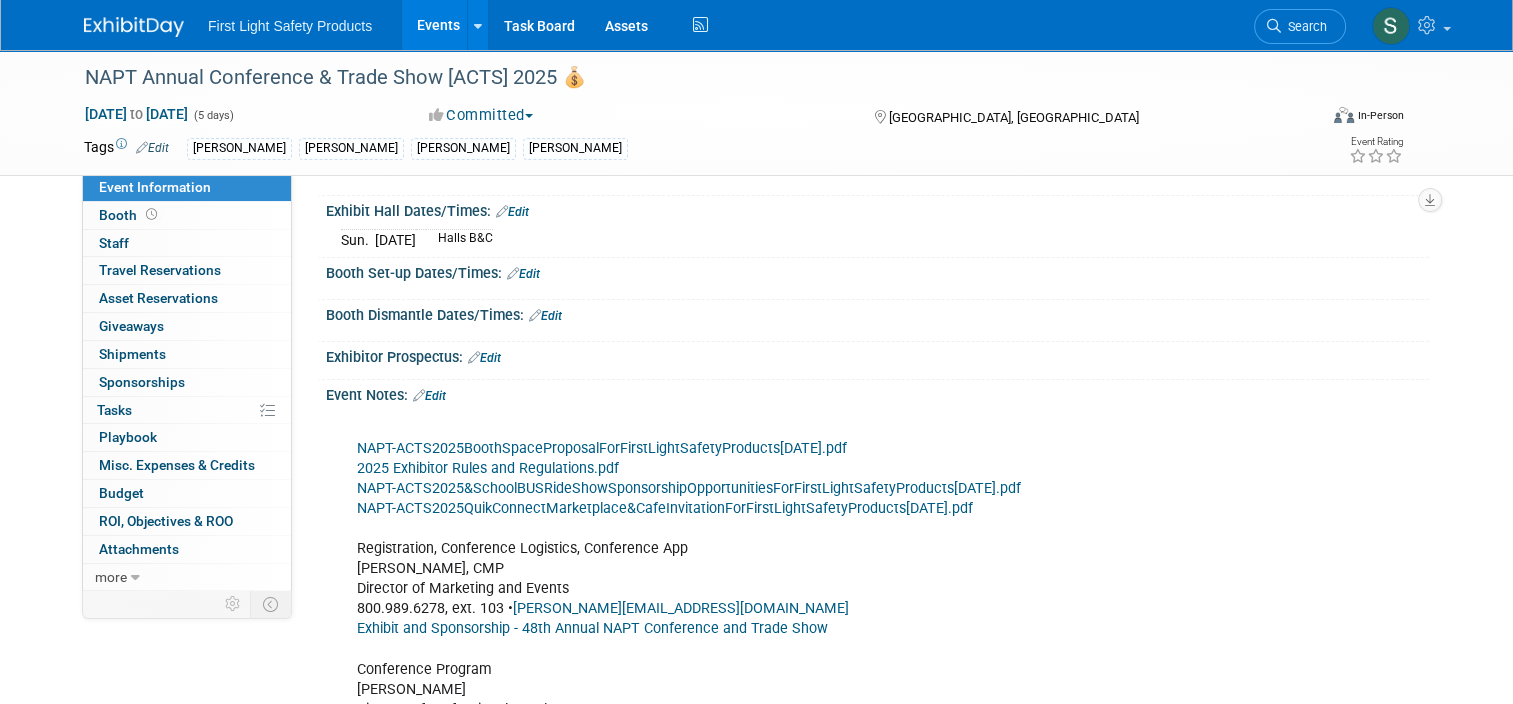 click on "NAPT-ACTS2025BoothSpaceProposalForFirstLightSafetyProducts24June2025.pdf" at bounding box center [602, 448] 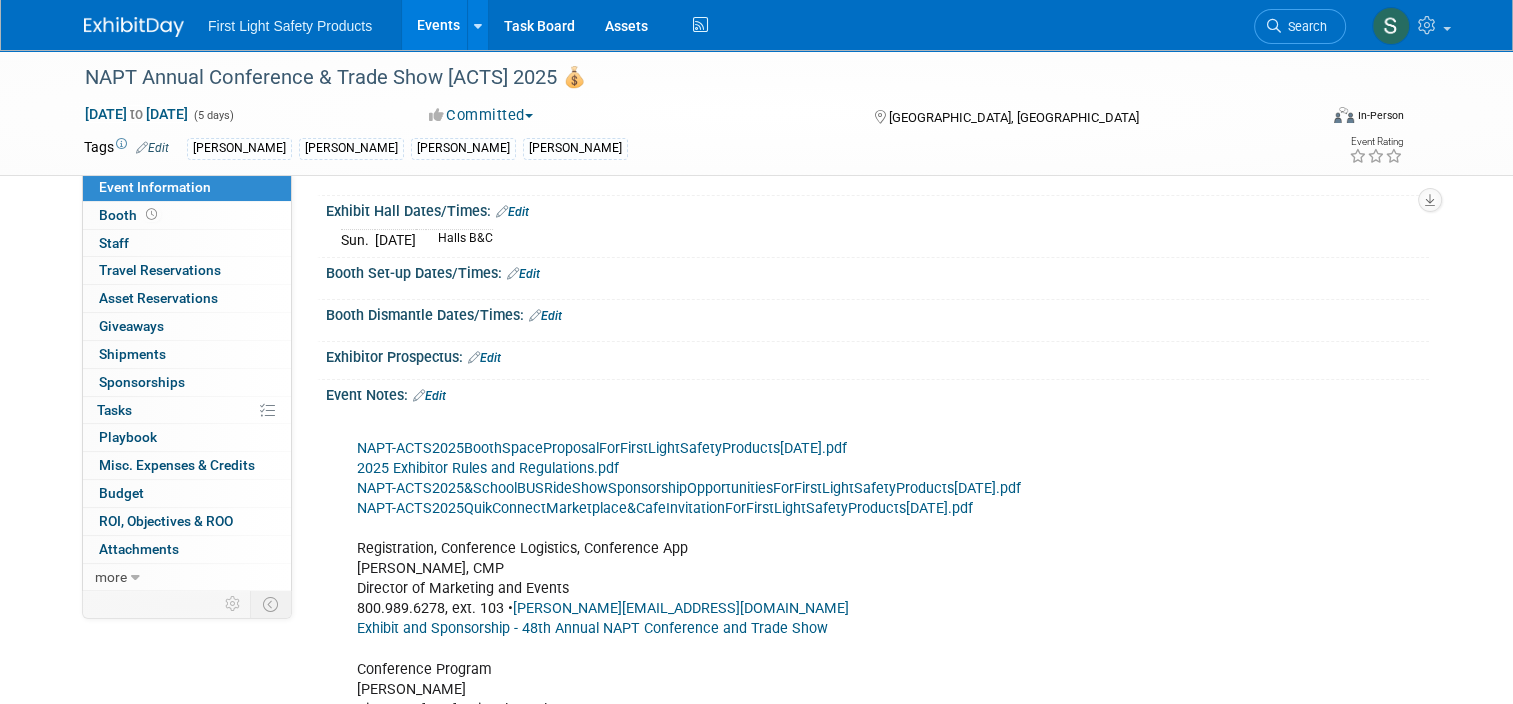 click on "Events" at bounding box center (438, 25) 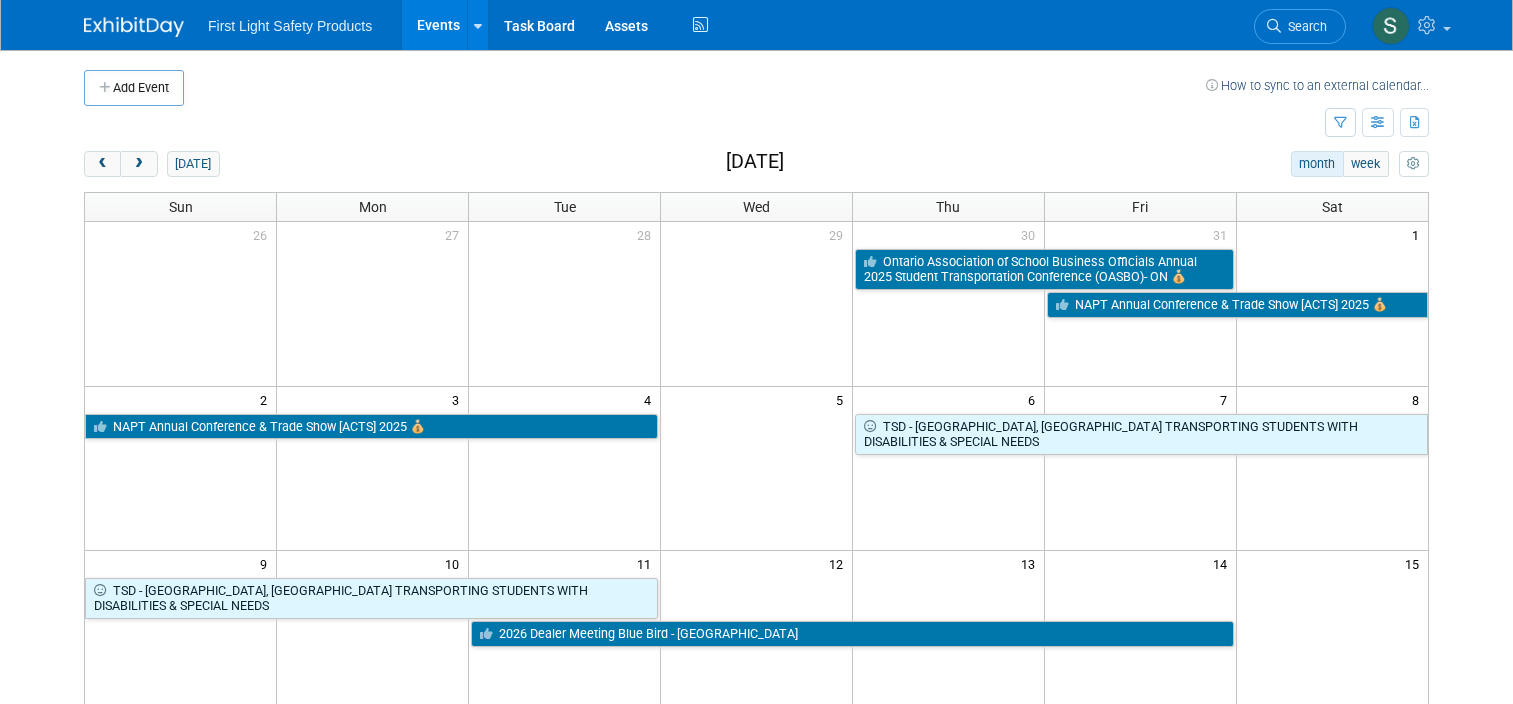 scroll, scrollTop: 0, scrollLeft: 0, axis: both 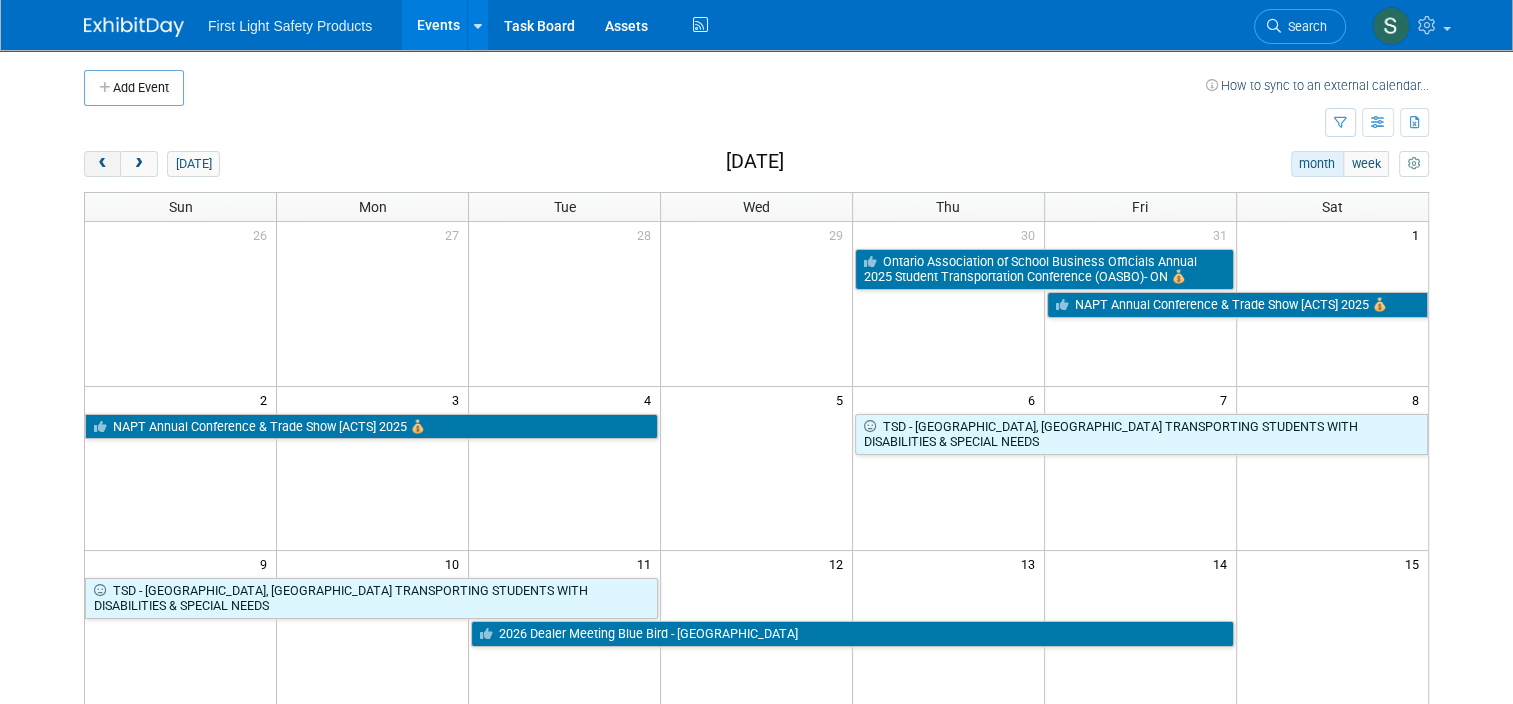 click at bounding box center (102, 164) 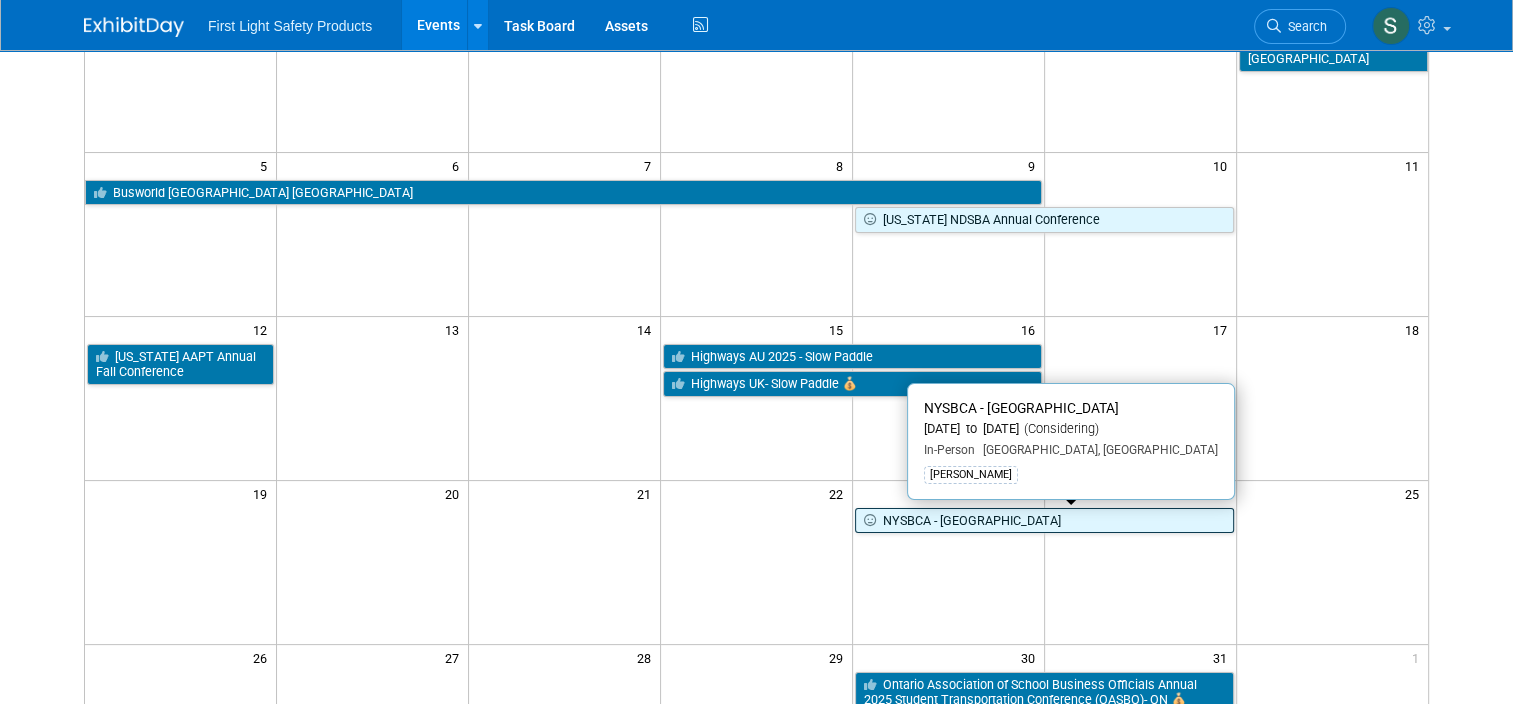 scroll, scrollTop: 200, scrollLeft: 0, axis: vertical 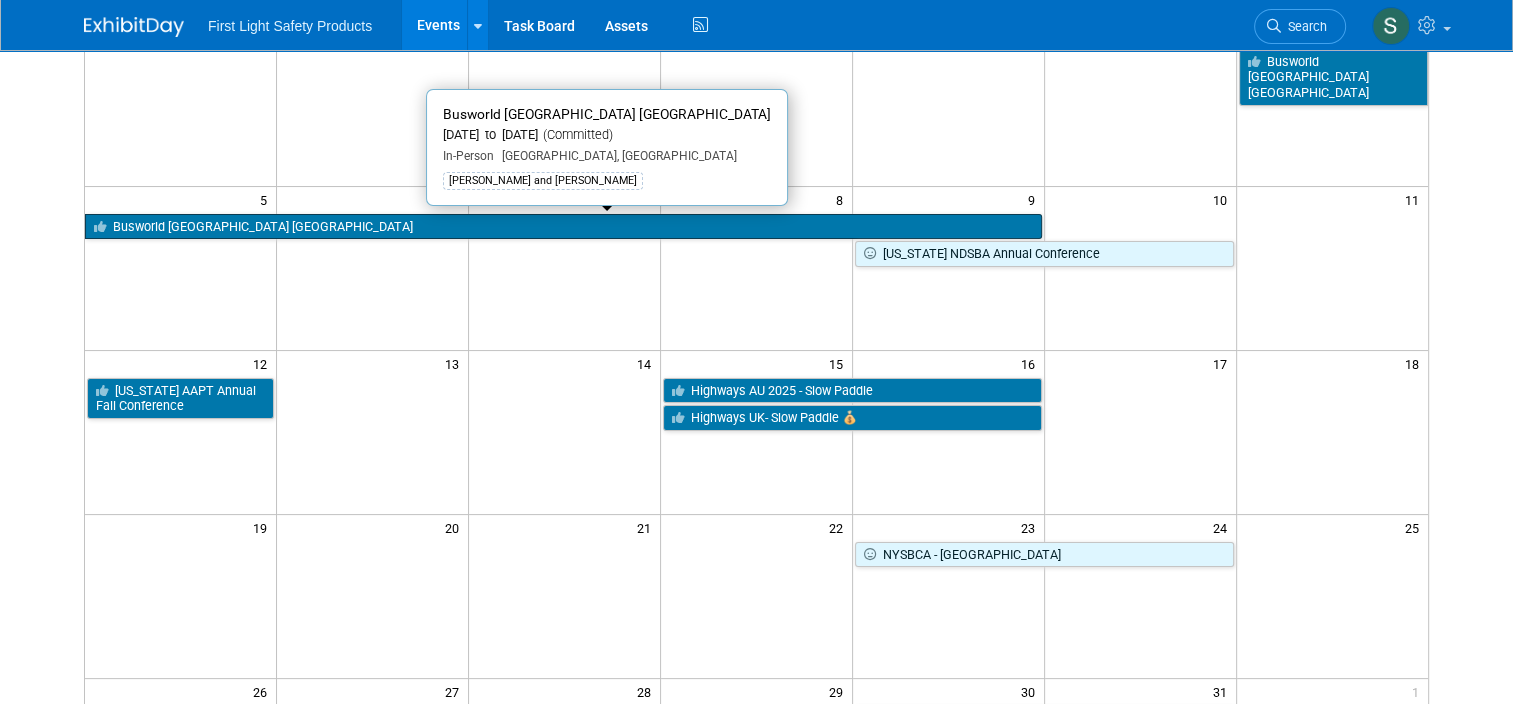 click on "Busworld [GEOGRAPHIC_DATA] [GEOGRAPHIC_DATA]" at bounding box center [563, 227] 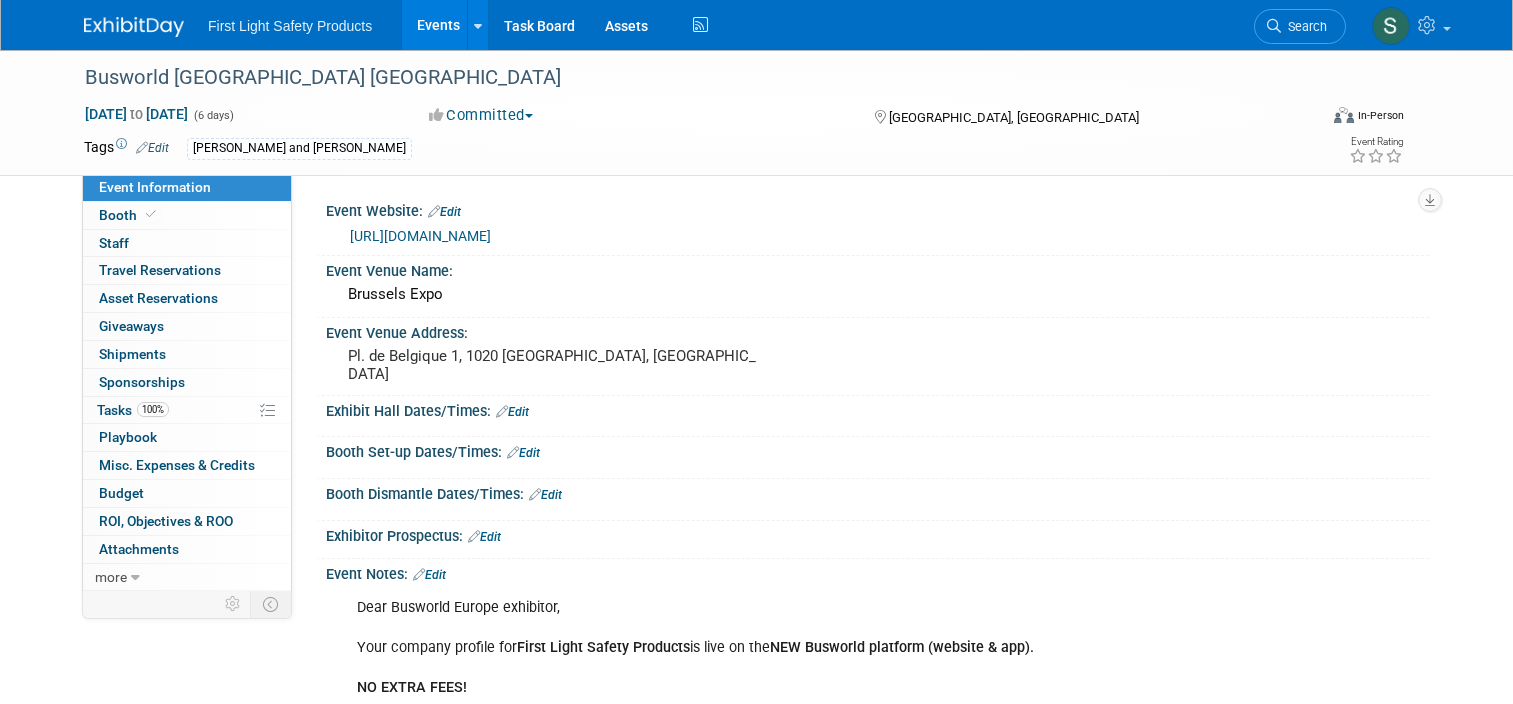 scroll, scrollTop: 0, scrollLeft: 0, axis: both 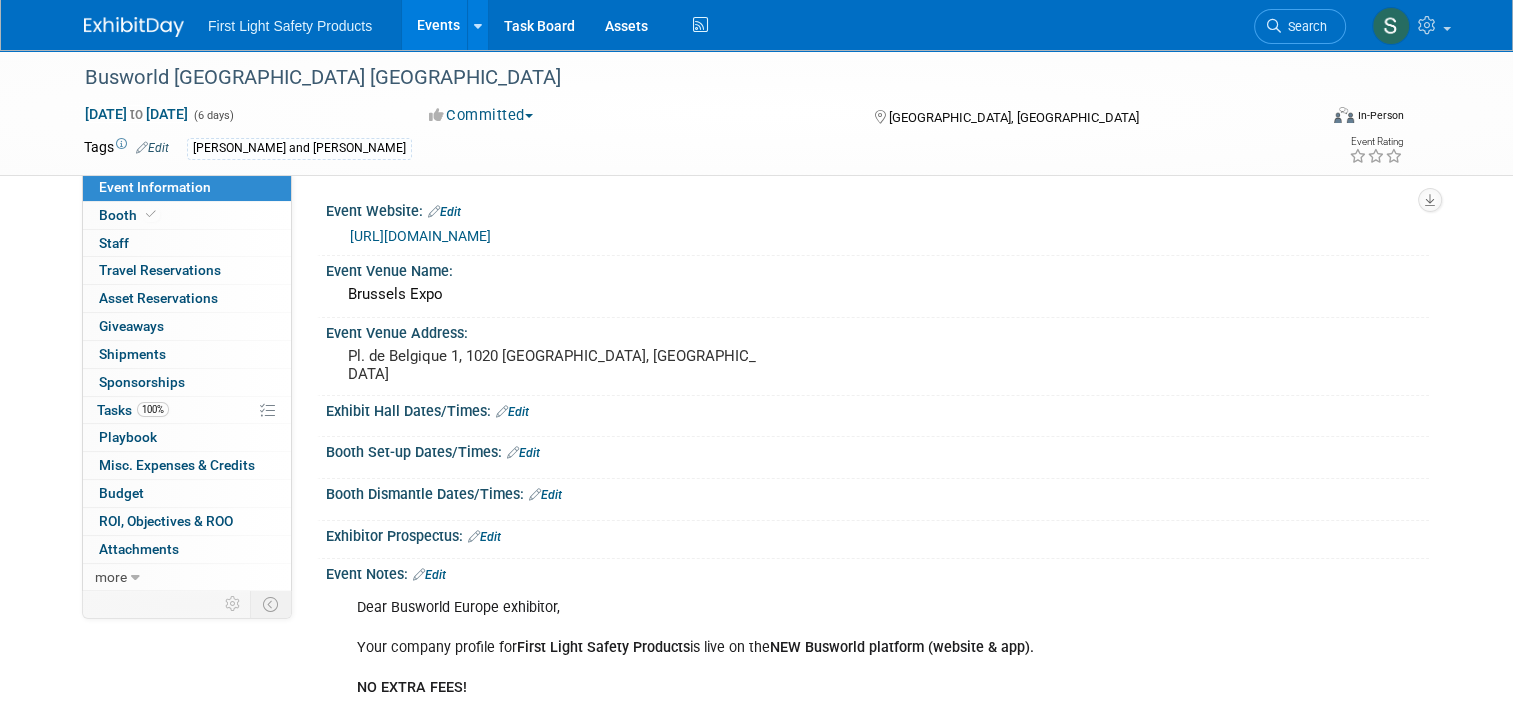 click on "Edit" at bounding box center (152, 148) 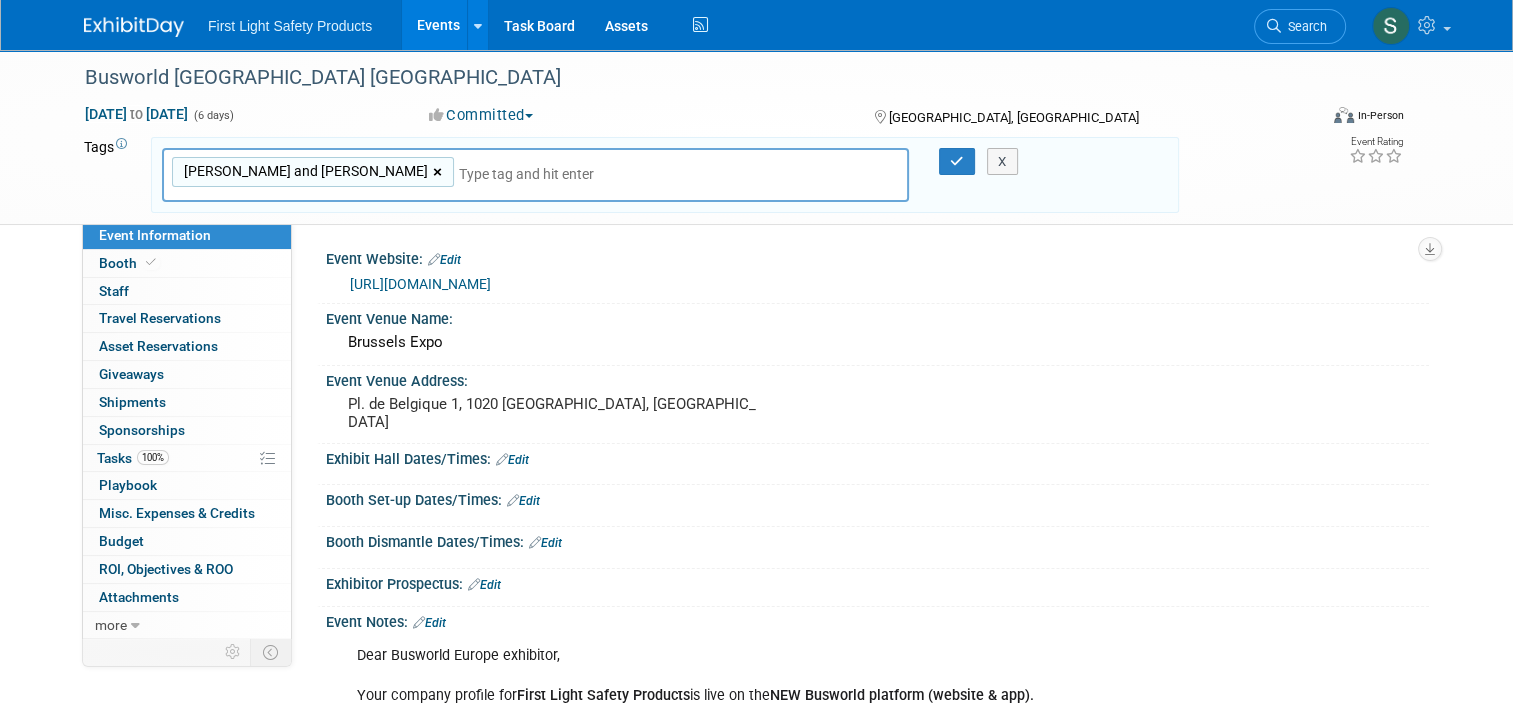 click on "×" at bounding box center (439, 172) 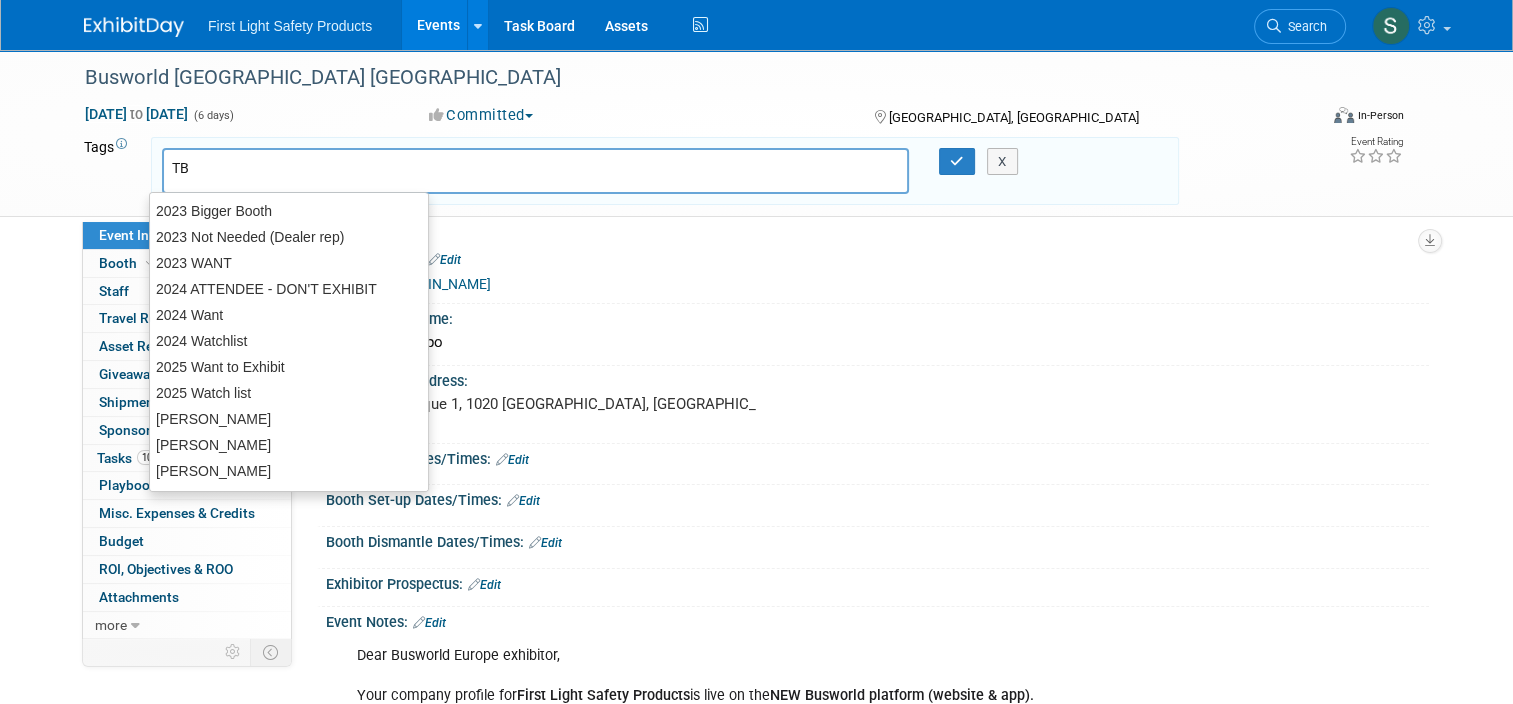 type on "TBD" 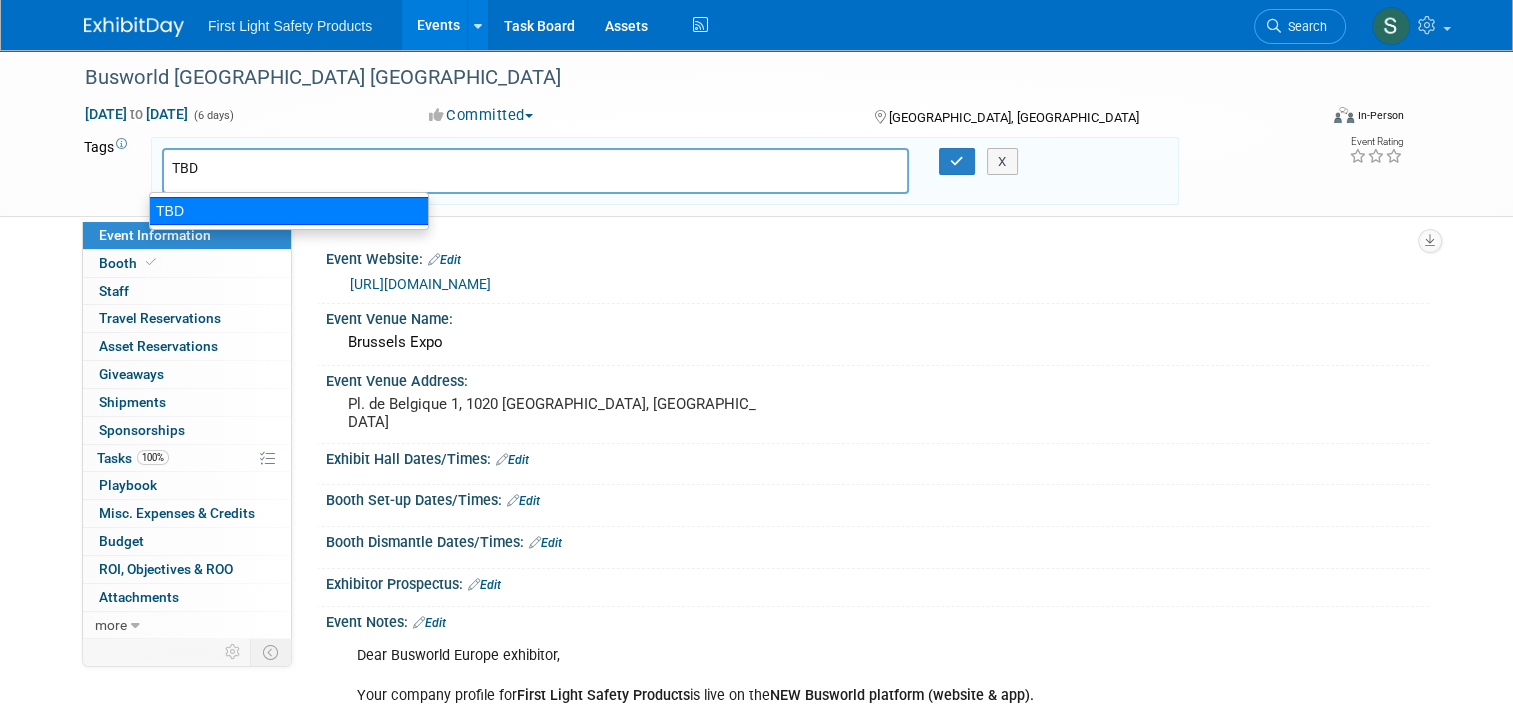 click on "TBD" at bounding box center (289, 211) 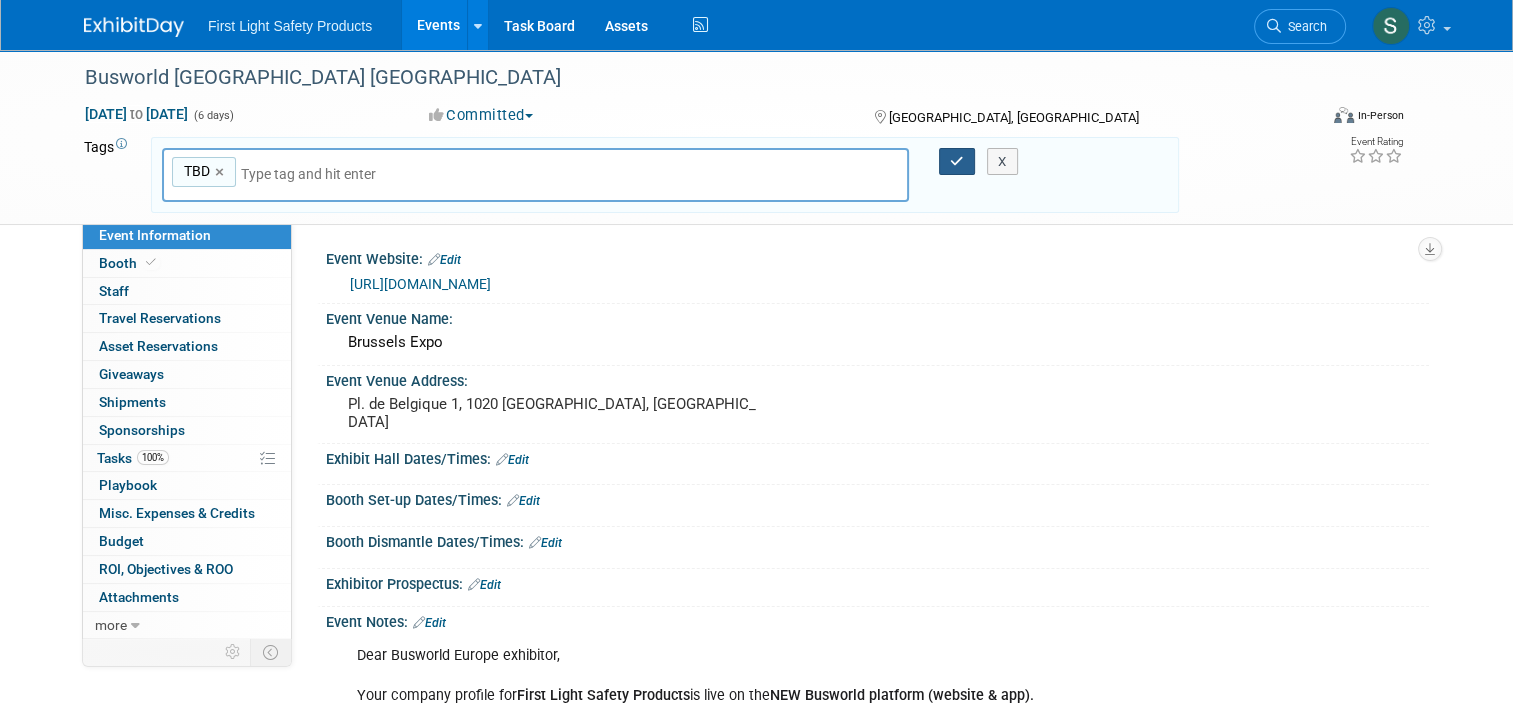 click at bounding box center (957, 162) 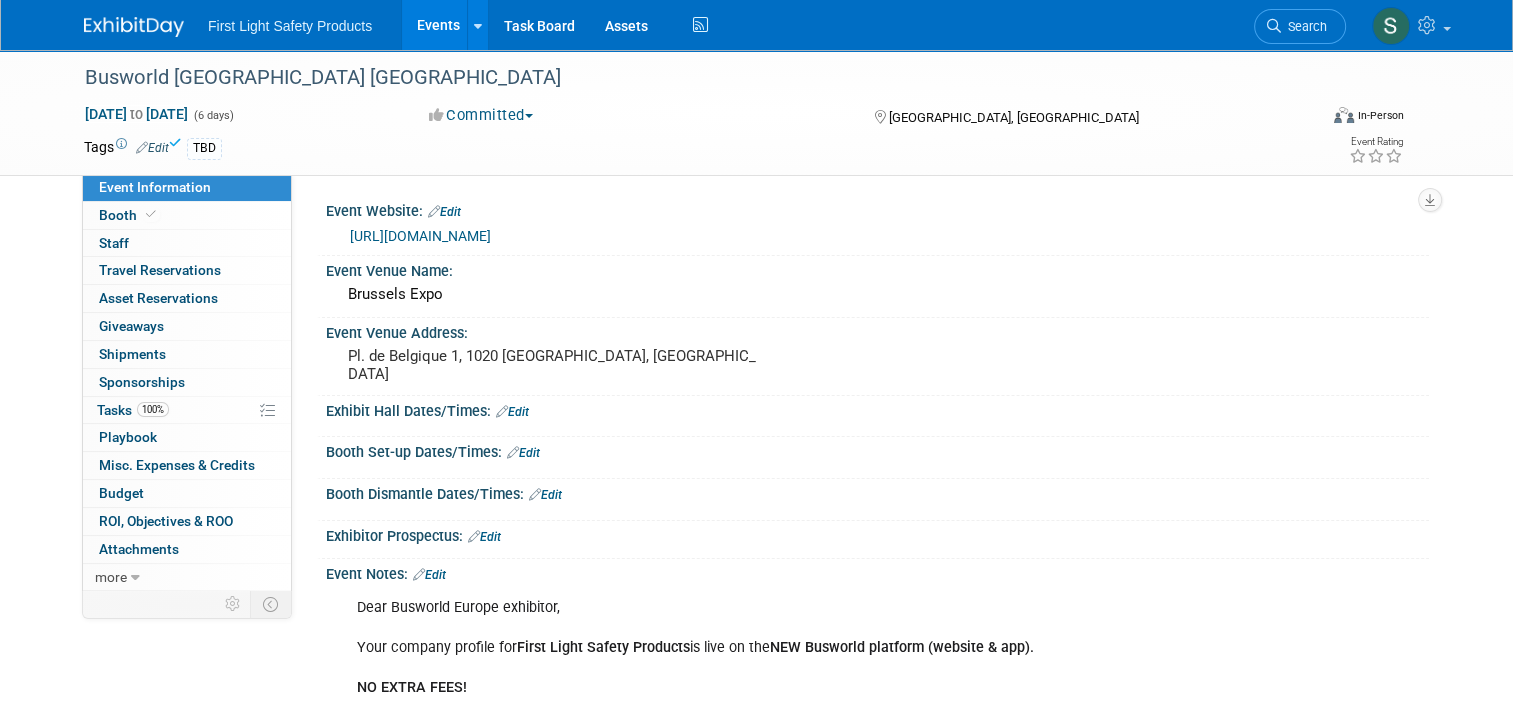 click on "Events" at bounding box center [438, 25] 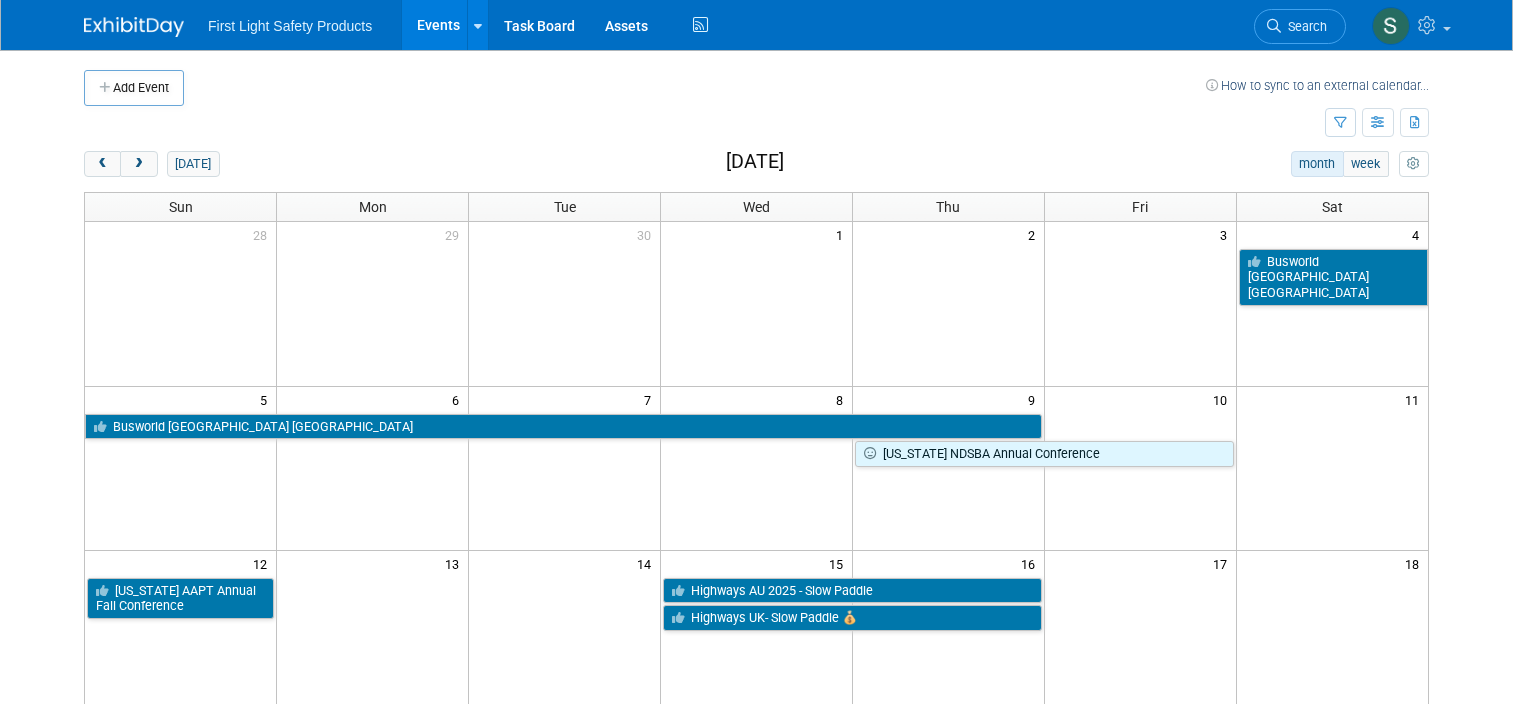 scroll, scrollTop: 0, scrollLeft: 0, axis: both 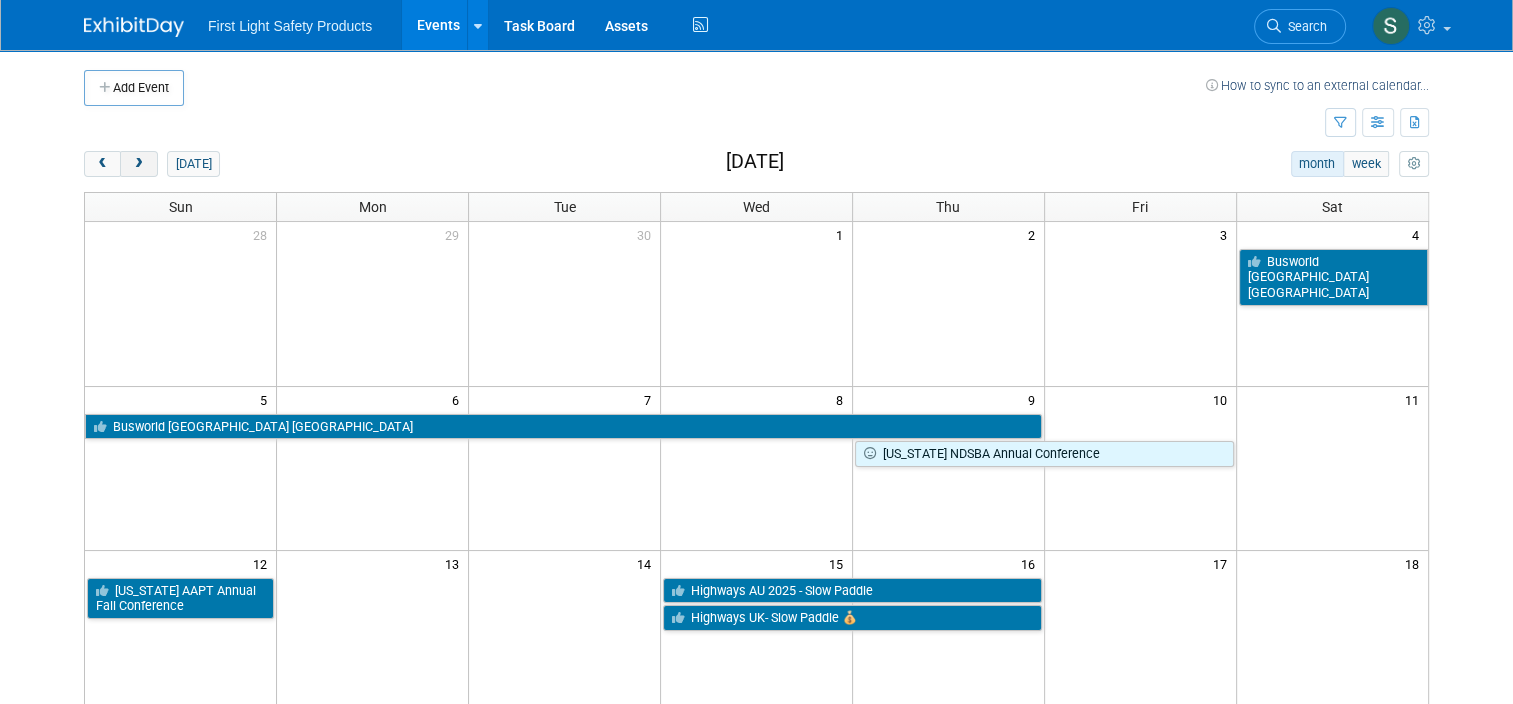 click at bounding box center (138, 164) 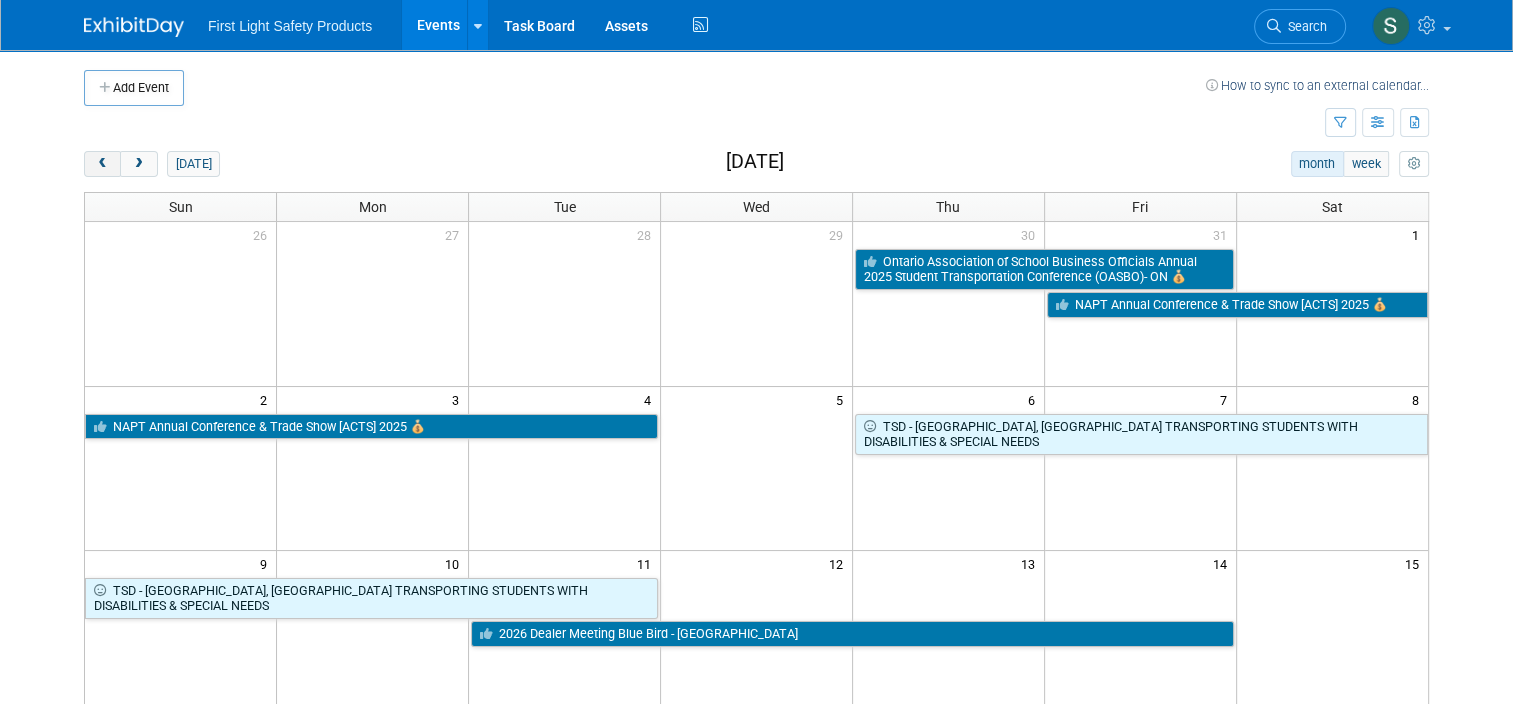 click at bounding box center (102, 164) 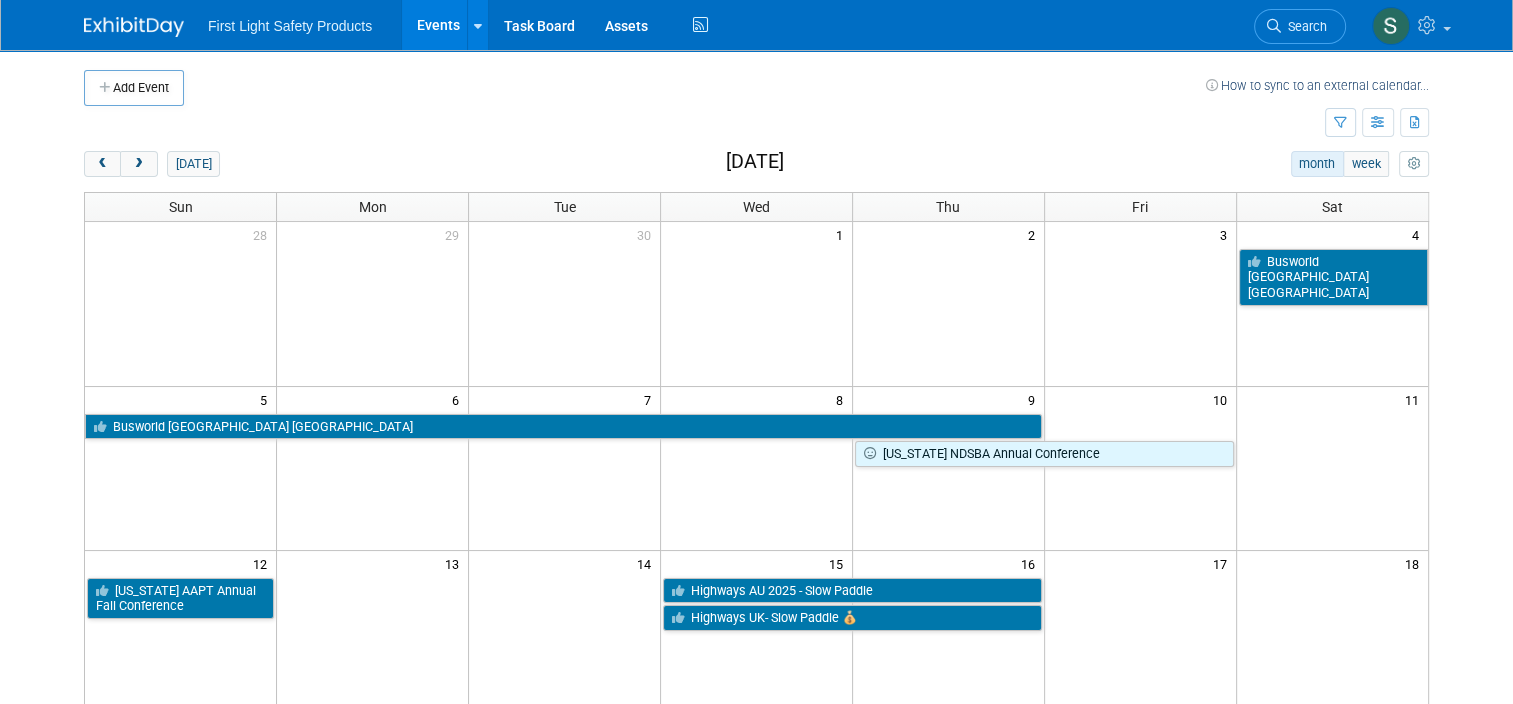 click on "Events" at bounding box center (438, 25) 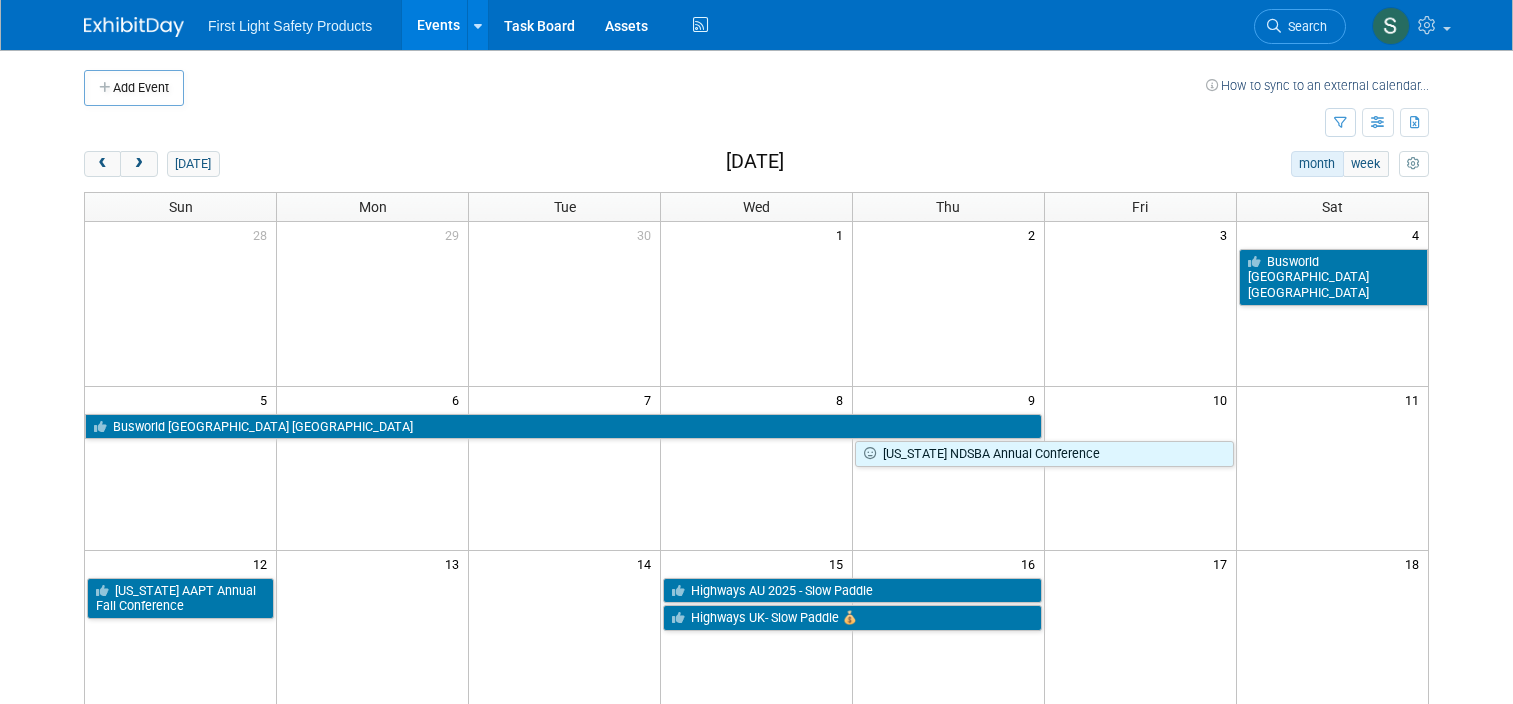 scroll, scrollTop: 0, scrollLeft: 0, axis: both 